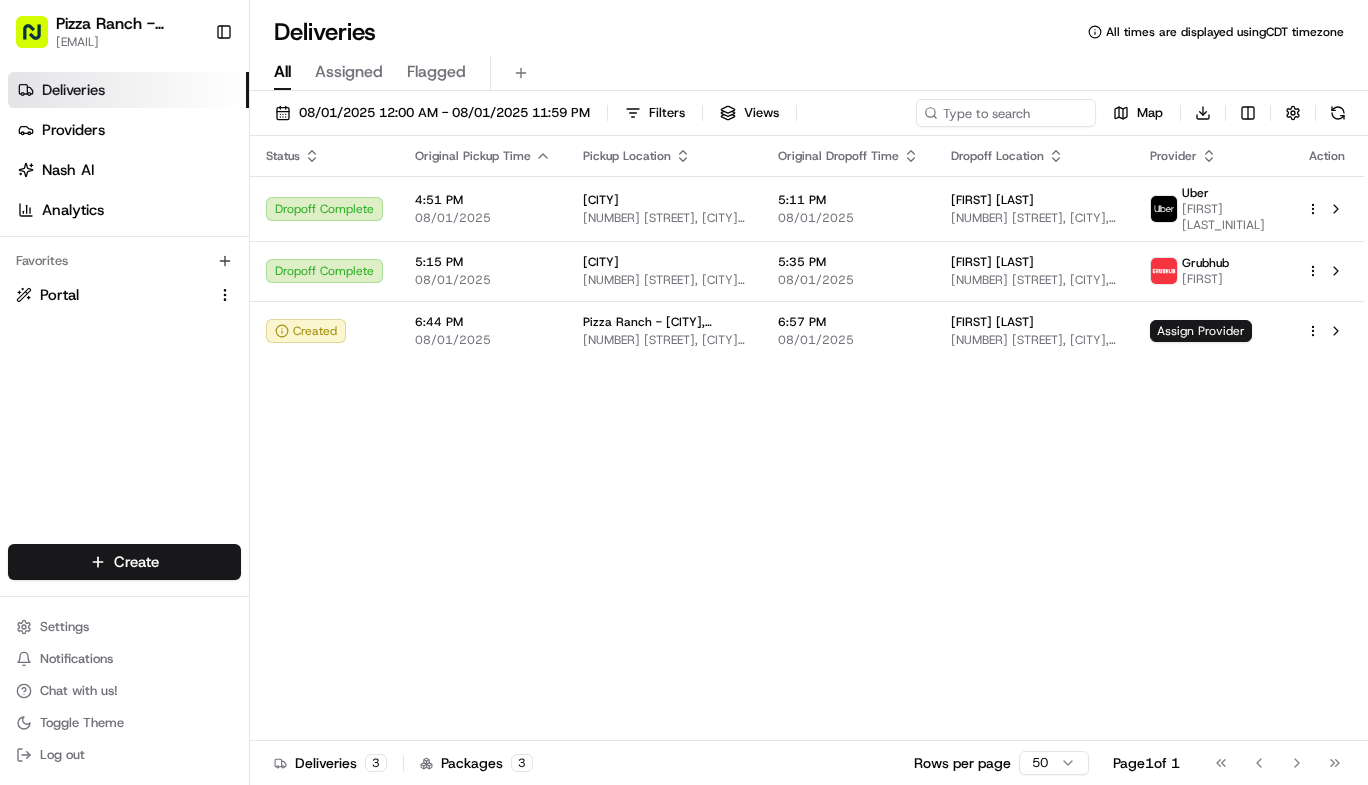scroll, scrollTop: 0, scrollLeft: 0, axis: both 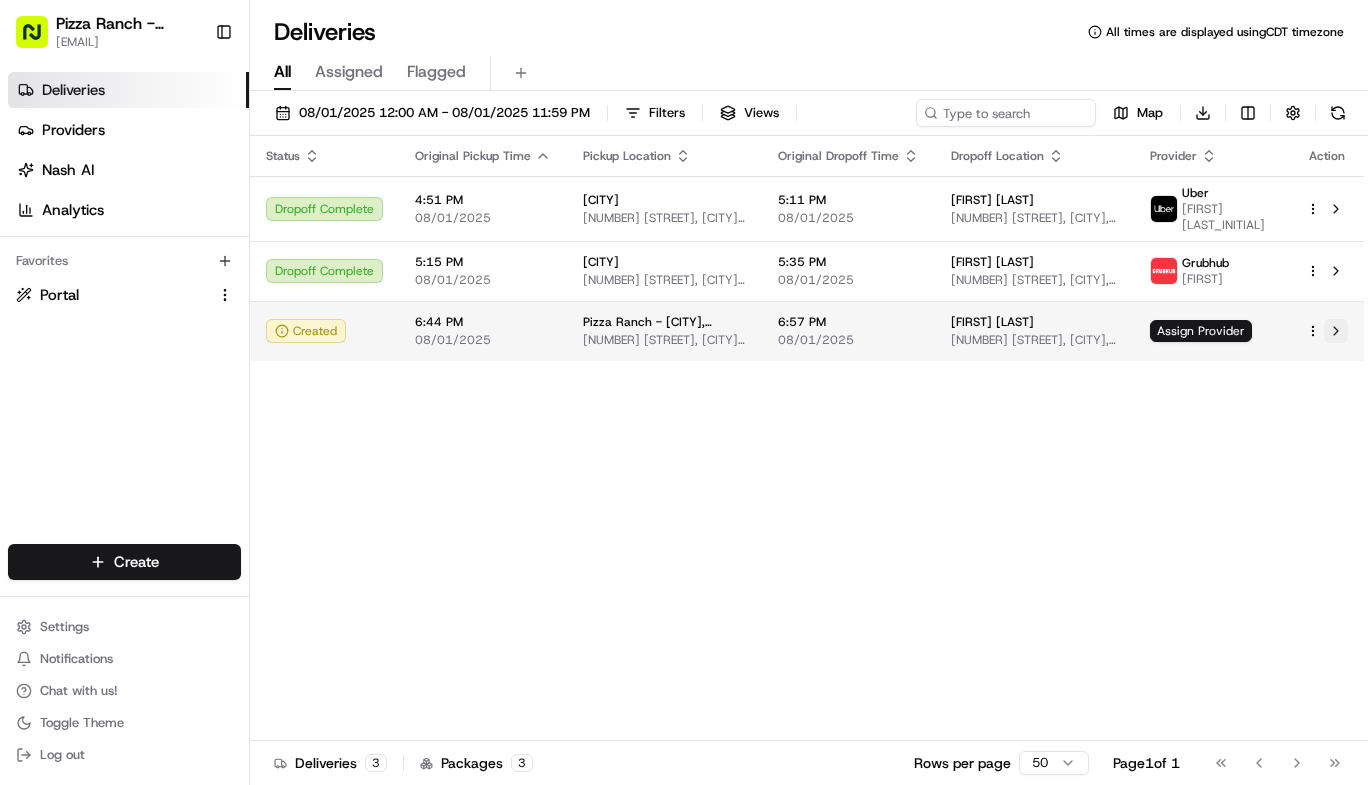 click at bounding box center (1336, 331) 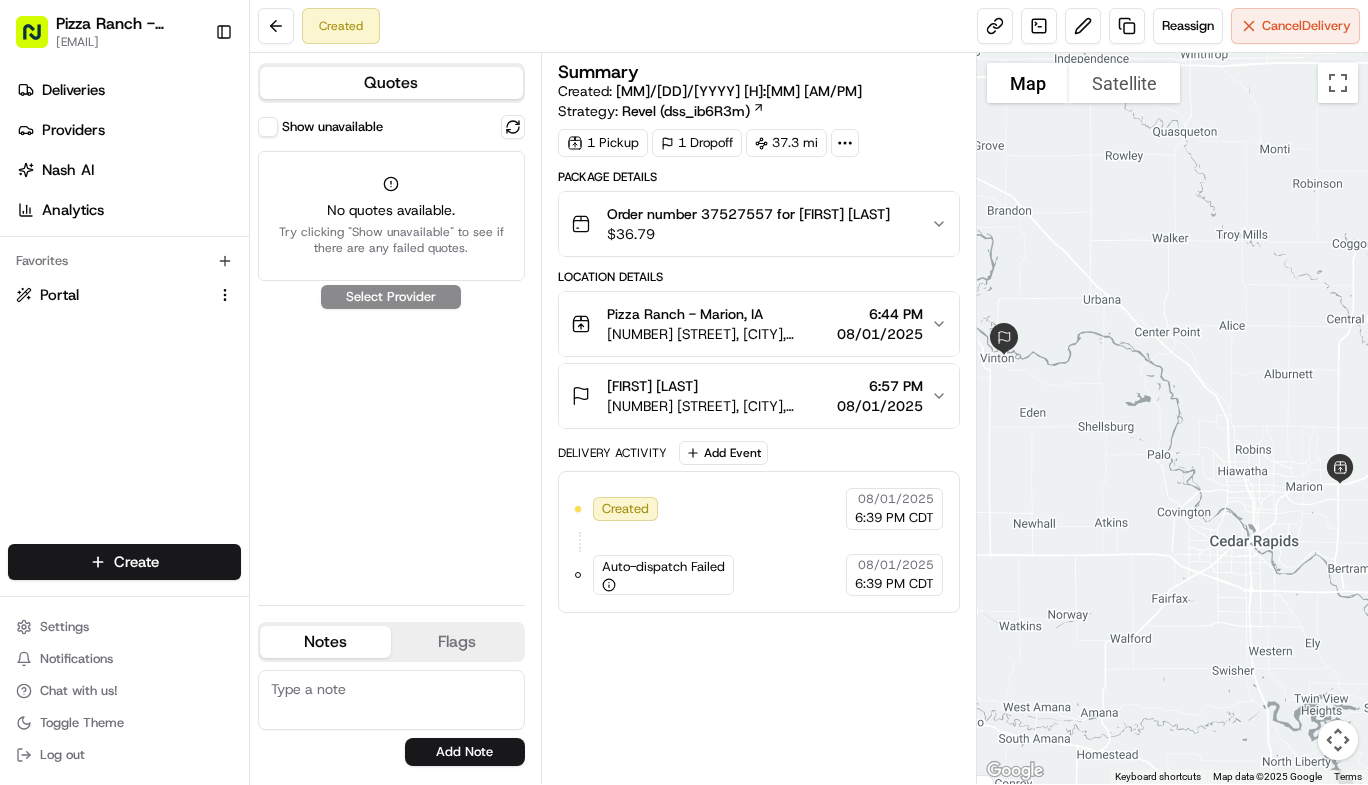 scroll, scrollTop: 0, scrollLeft: 0, axis: both 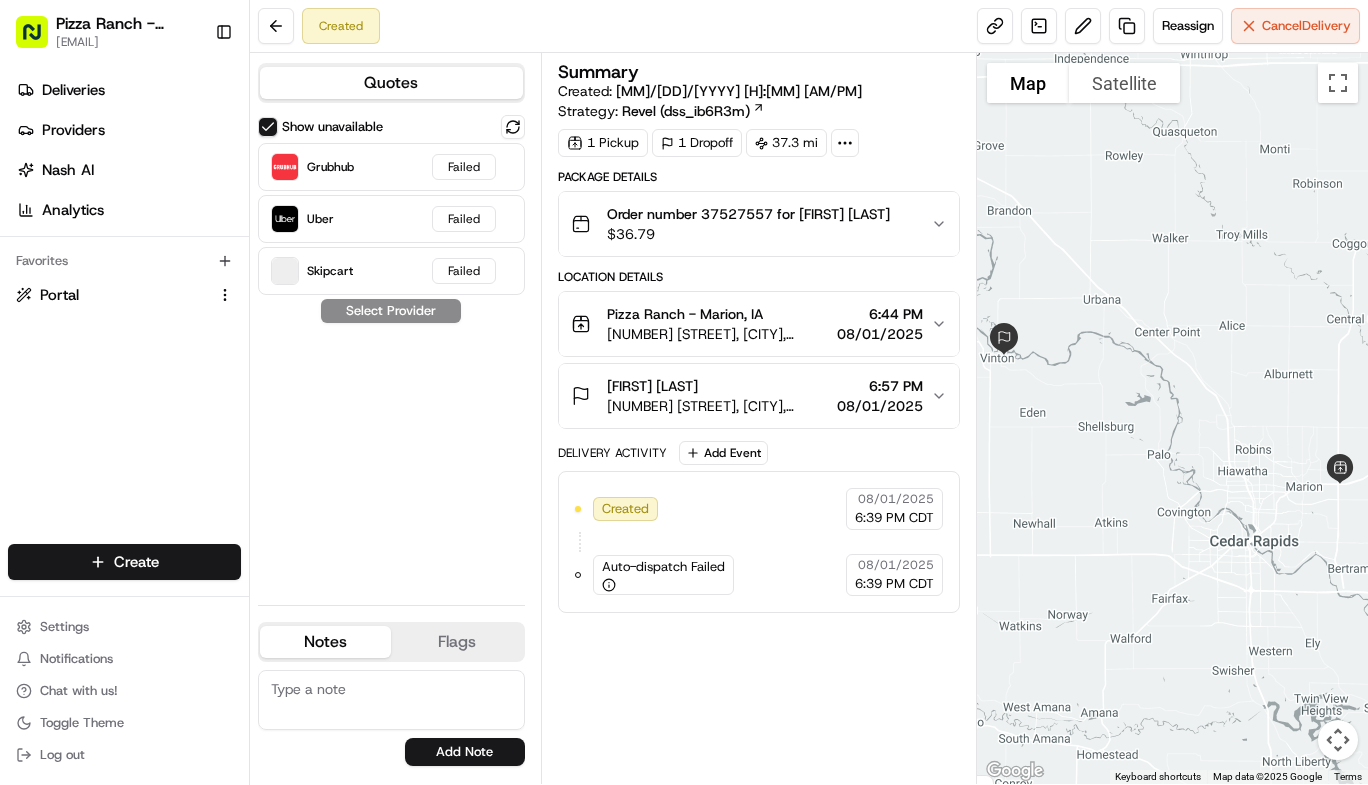 click on "Show unavailable" at bounding box center (268, 127) 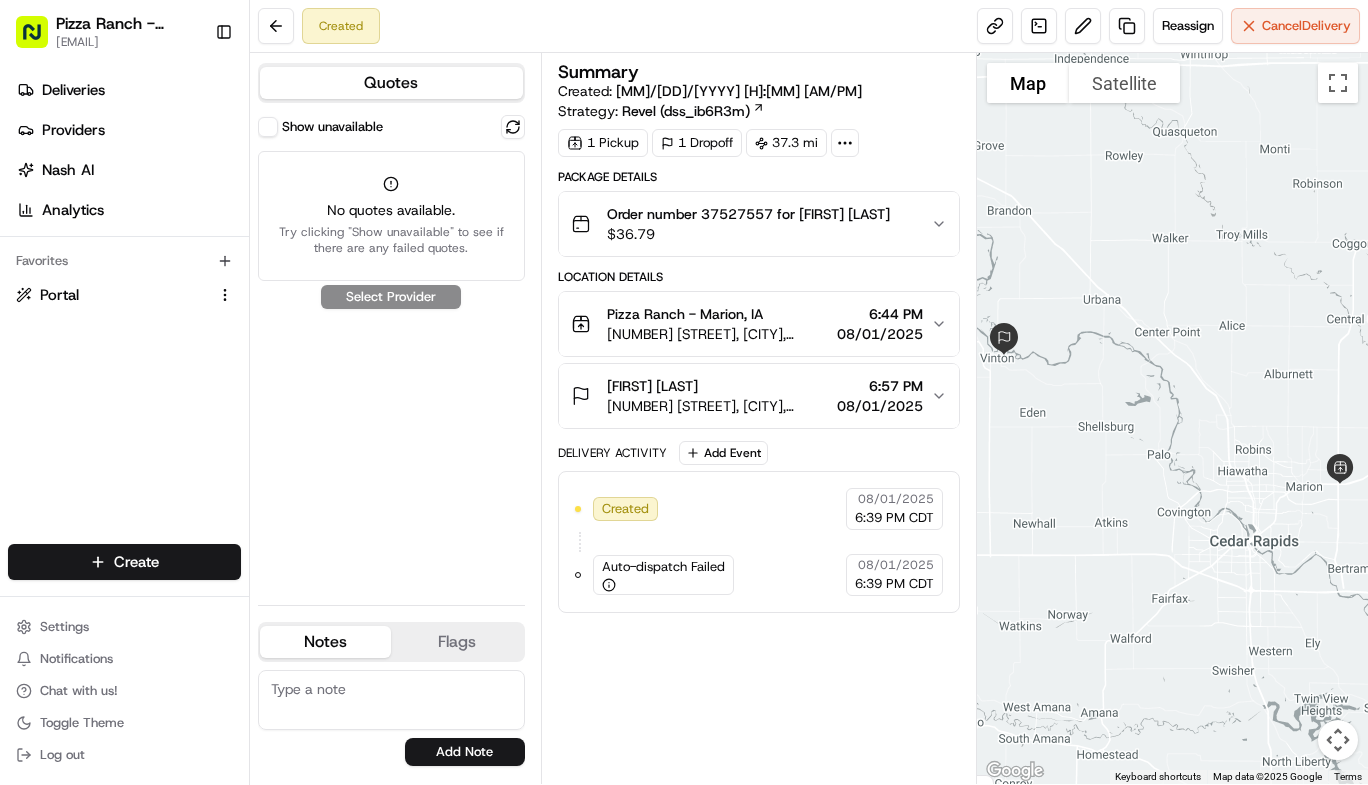 click on "Show unavailable" at bounding box center (268, 127) 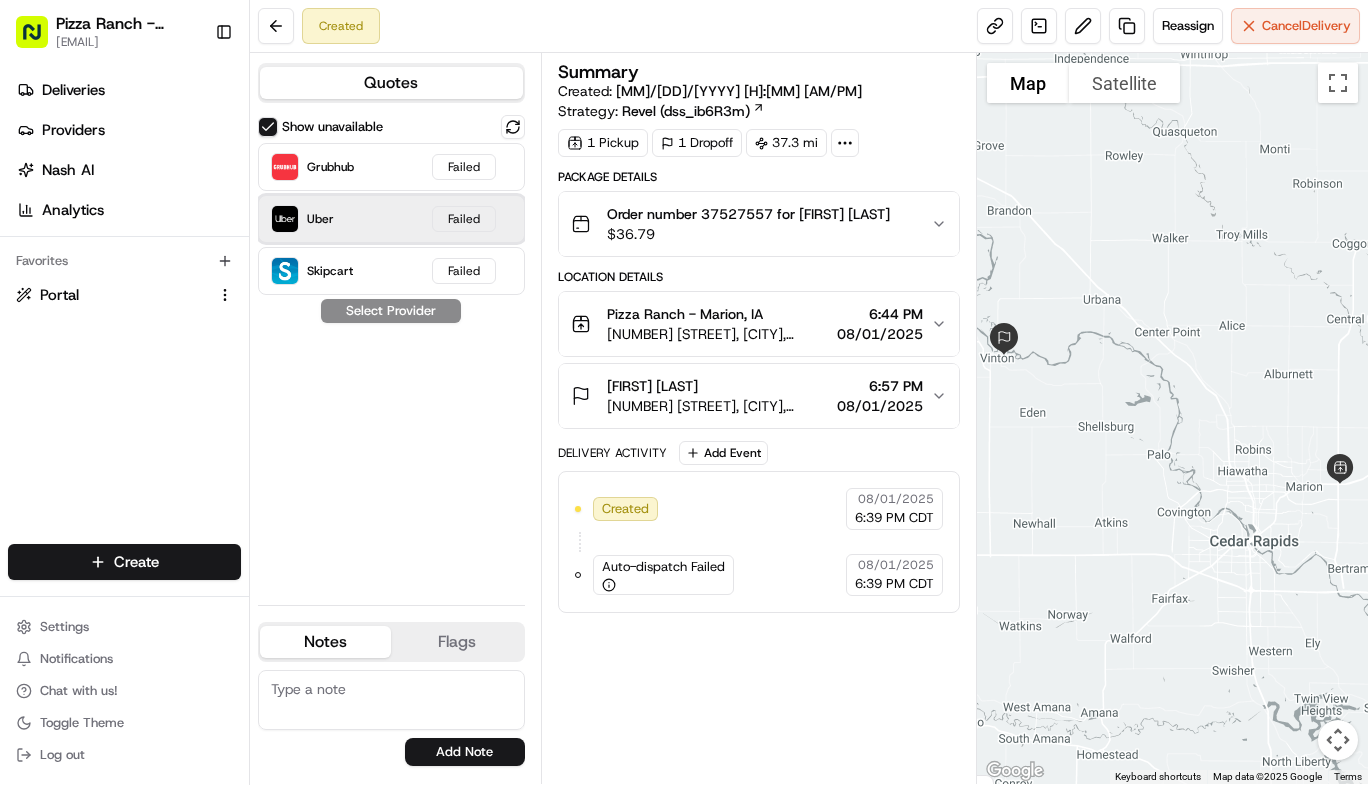 click on "Uber Failed" at bounding box center (391, 219) 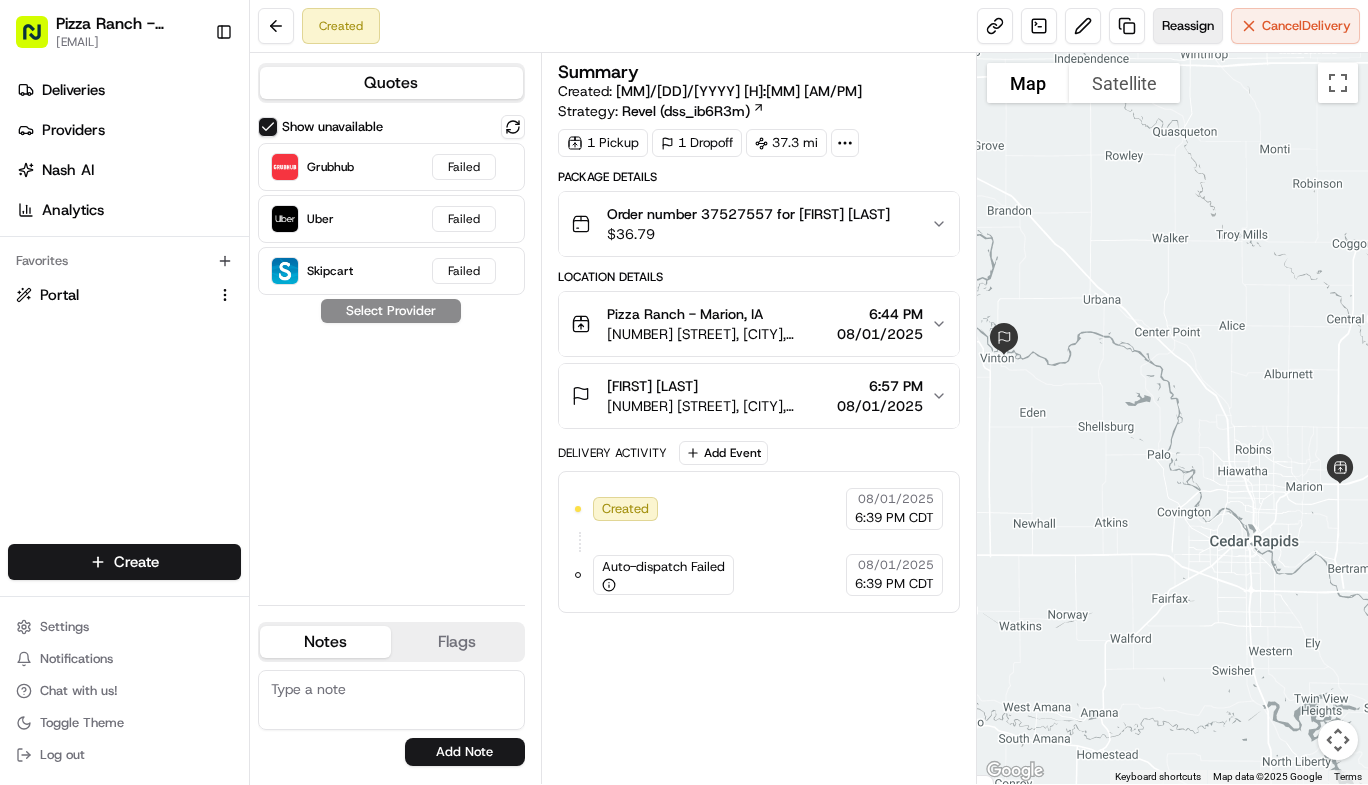 click on "Reassign" at bounding box center [1188, 26] 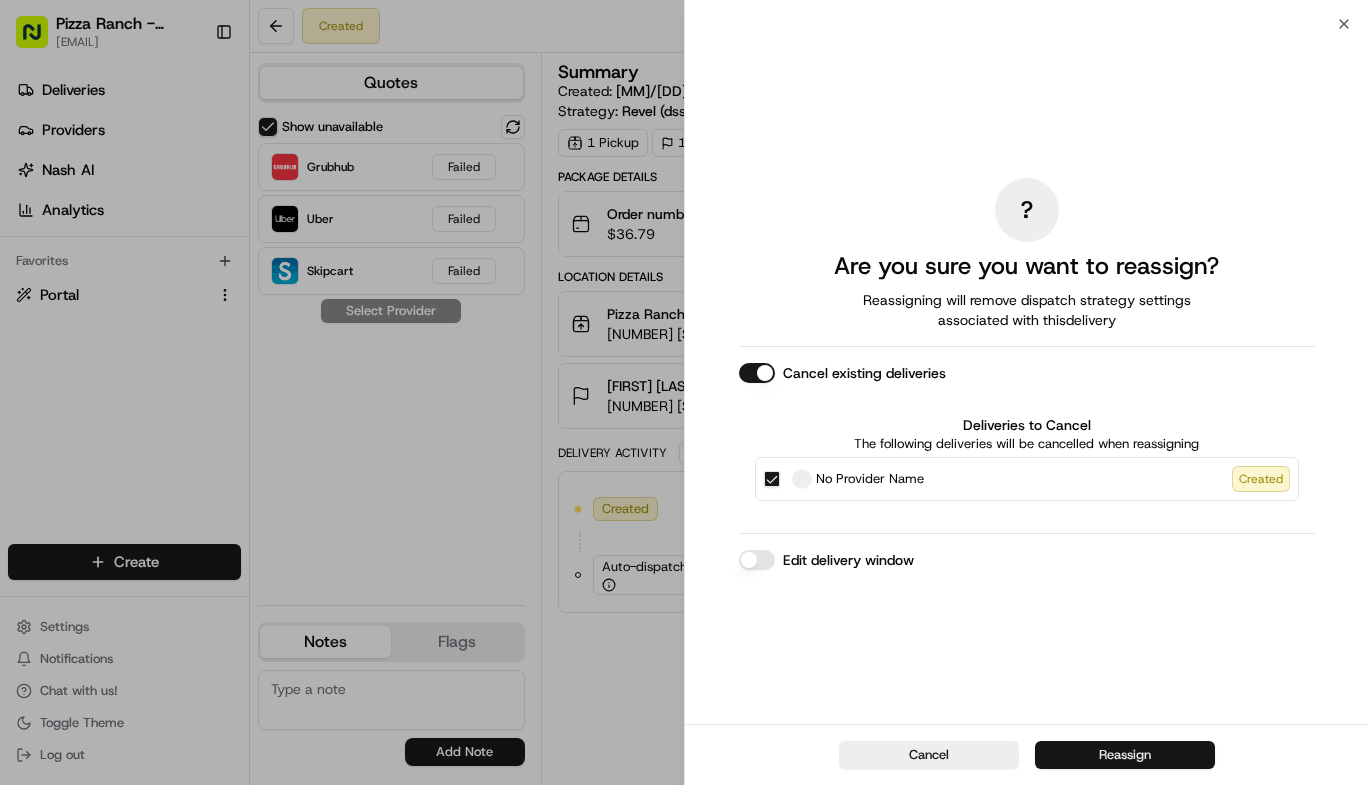 click on "Reassign" at bounding box center (1125, 755) 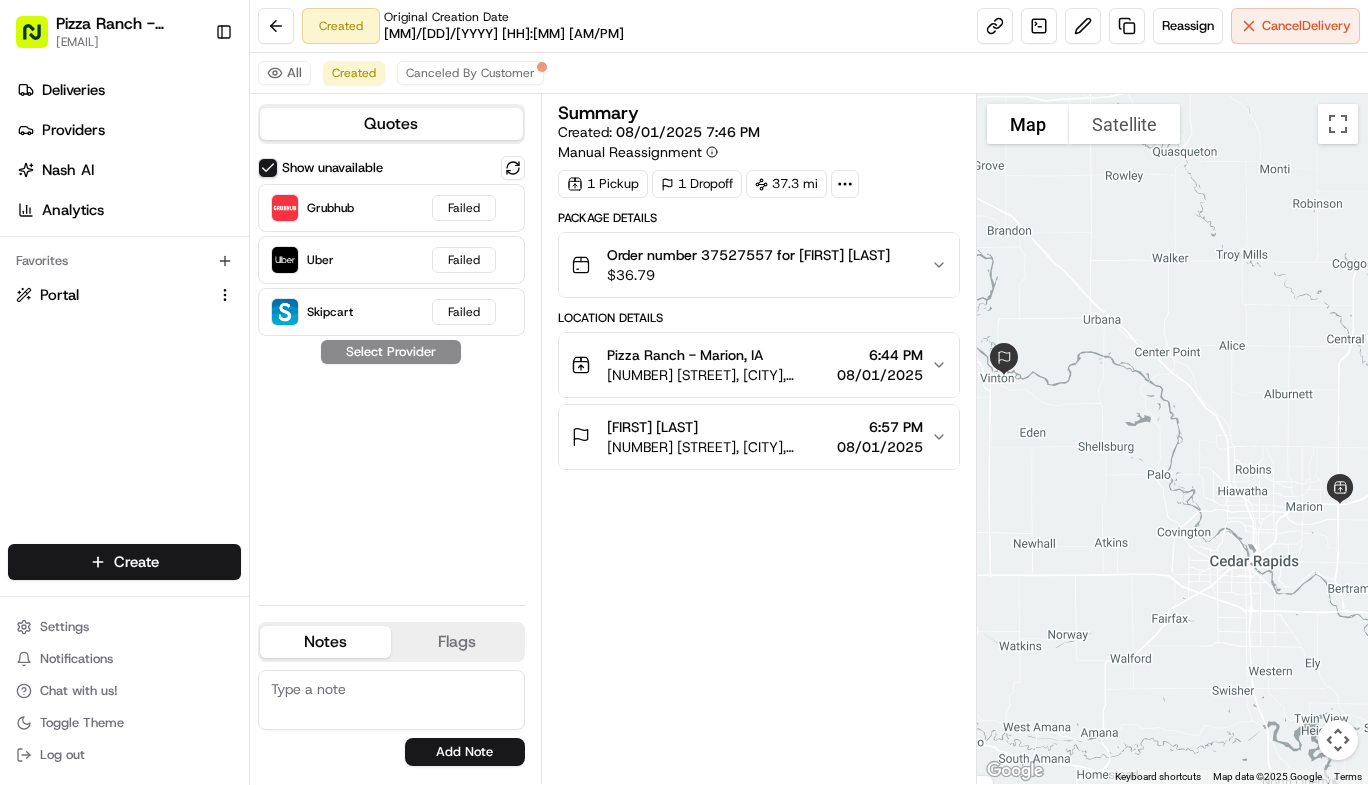 click on "Show unavailable" at bounding box center (268, 168) 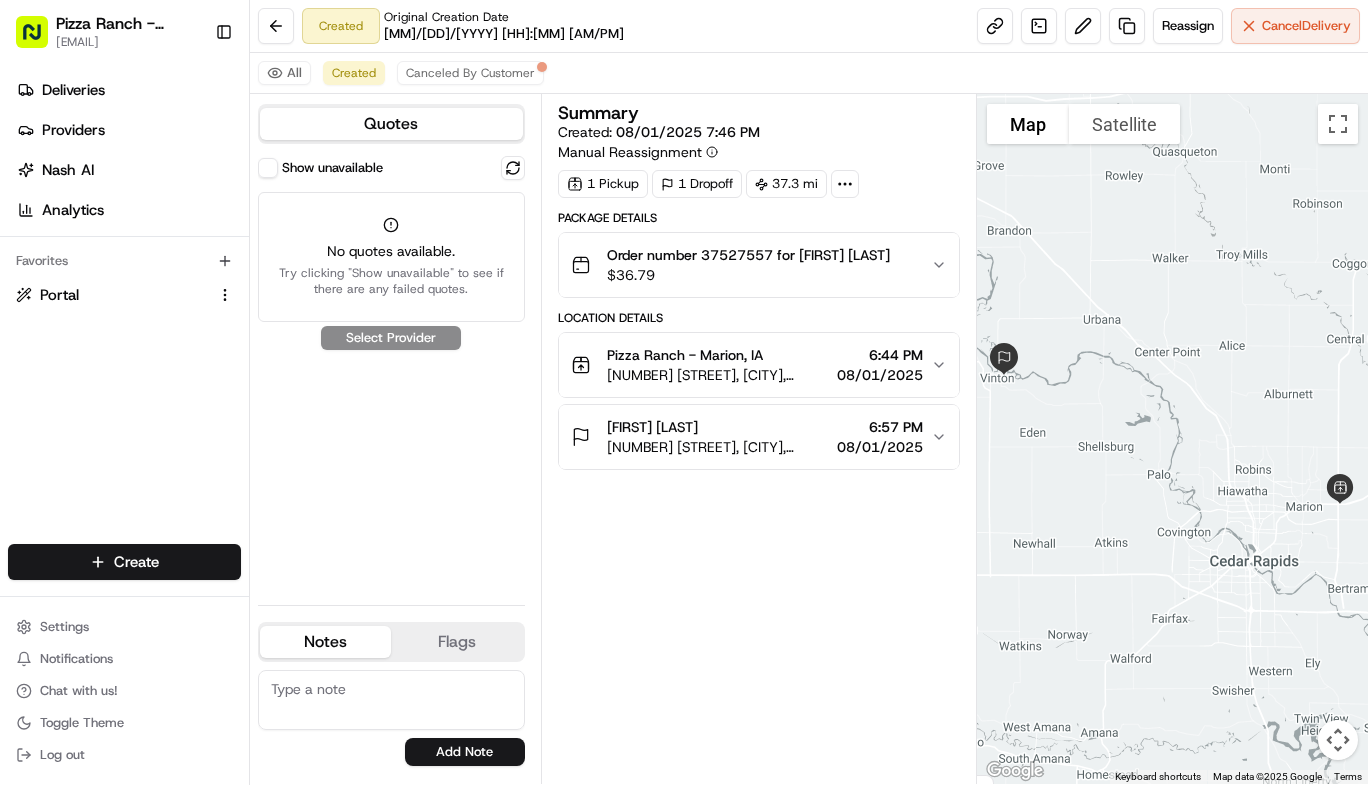 click on "Show unavailable" at bounding box center (268, 168) 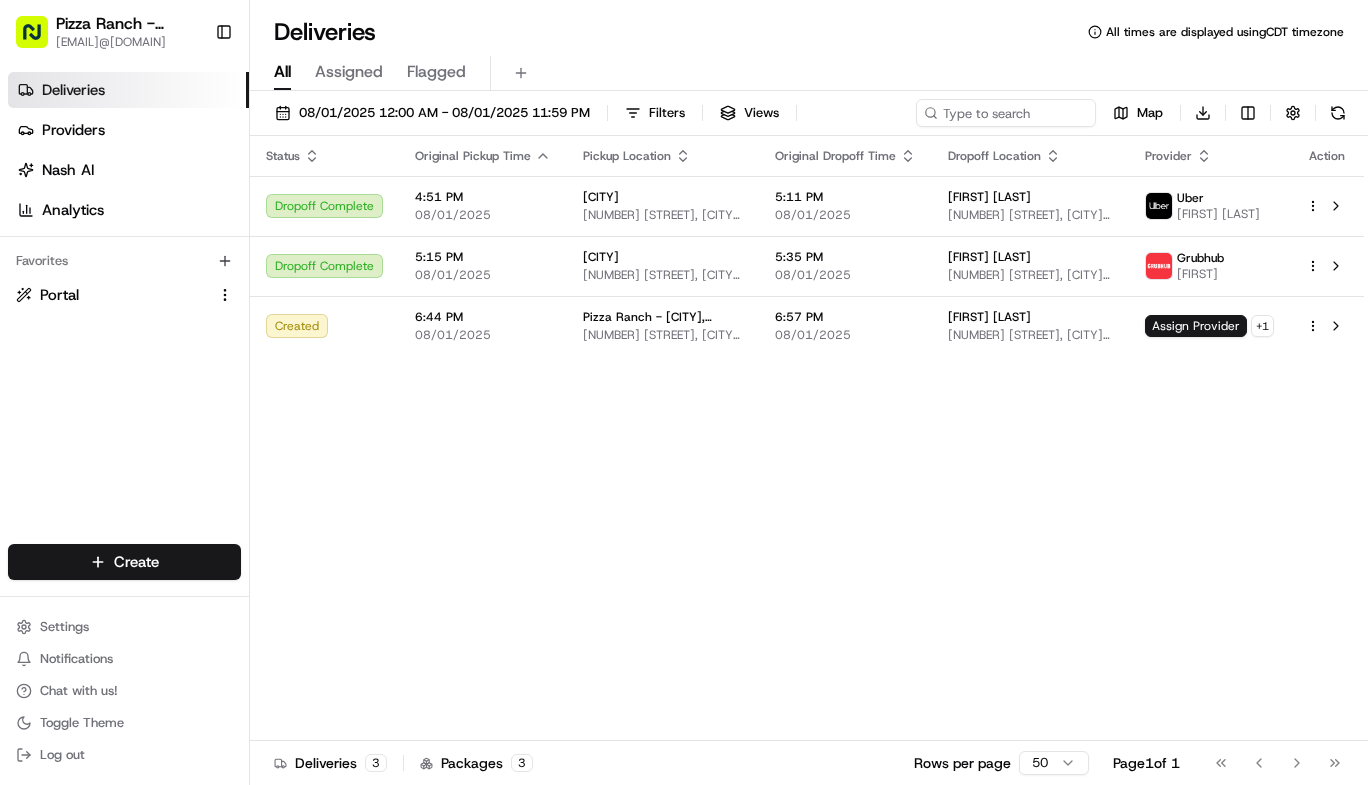 scroll, scrollTop: 0, scrollLeft: 0, axis: both 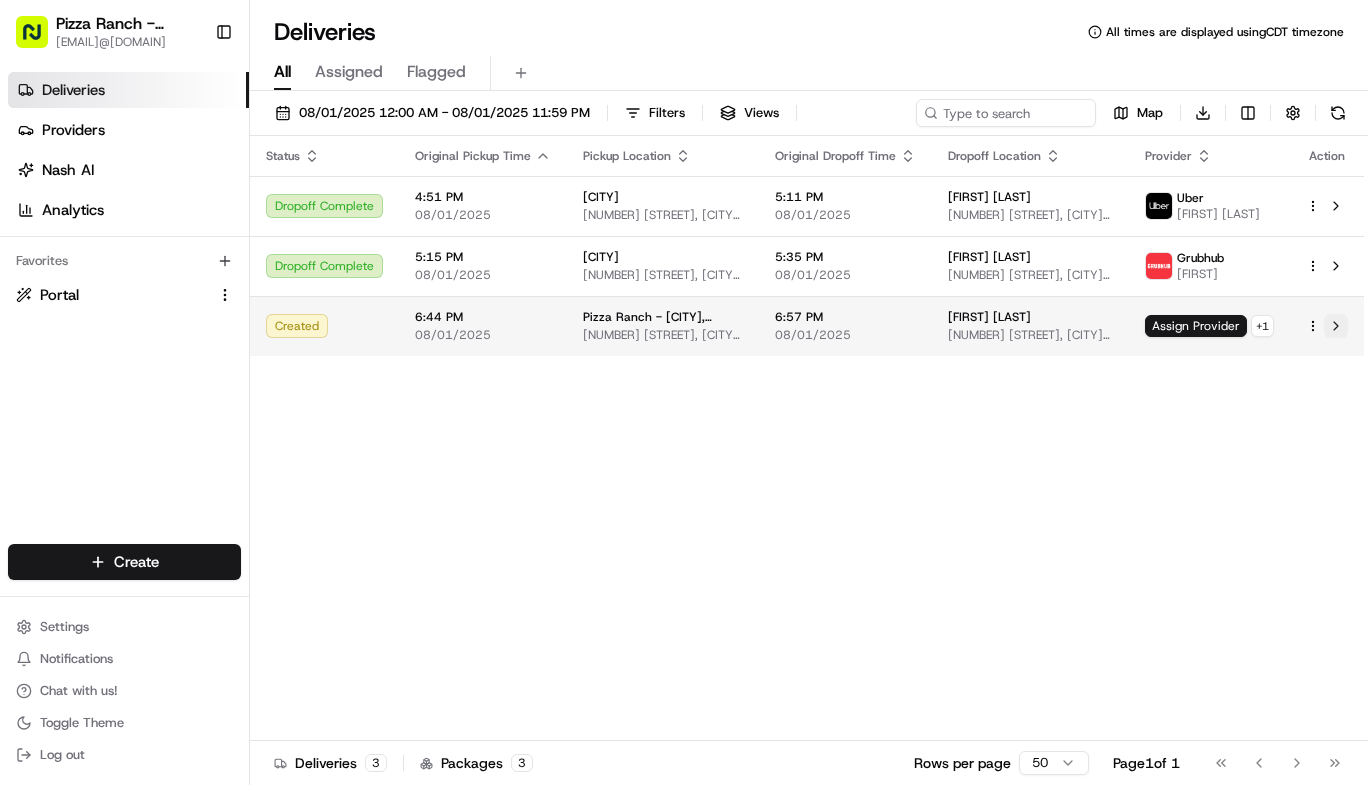 click at bounding box center [1336, 326] 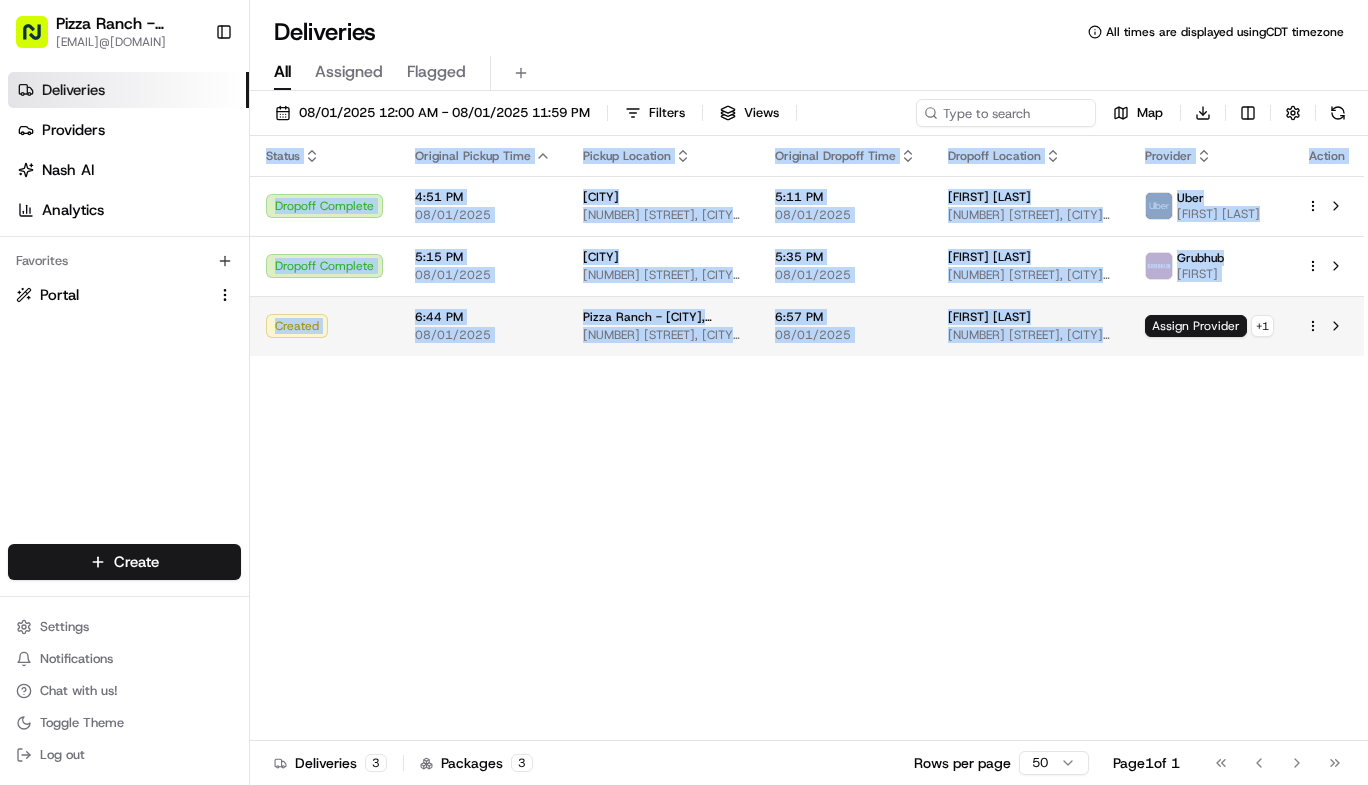drag, startPoint x: 877, startPoint y: 368, endPoint x: 1145, endPoint y: 332, distance: 270.4071 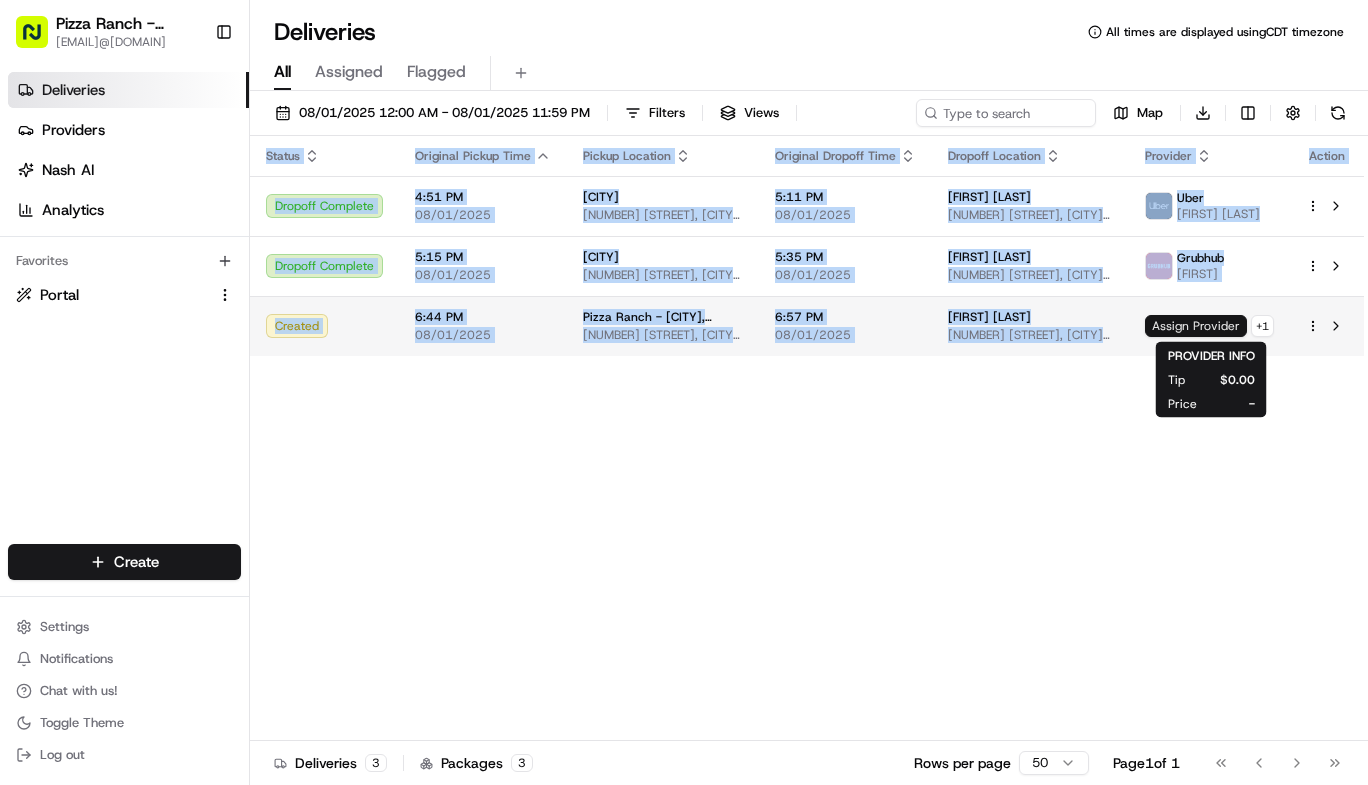 click on "Assign Provider" at bounding box center [1196, 326] 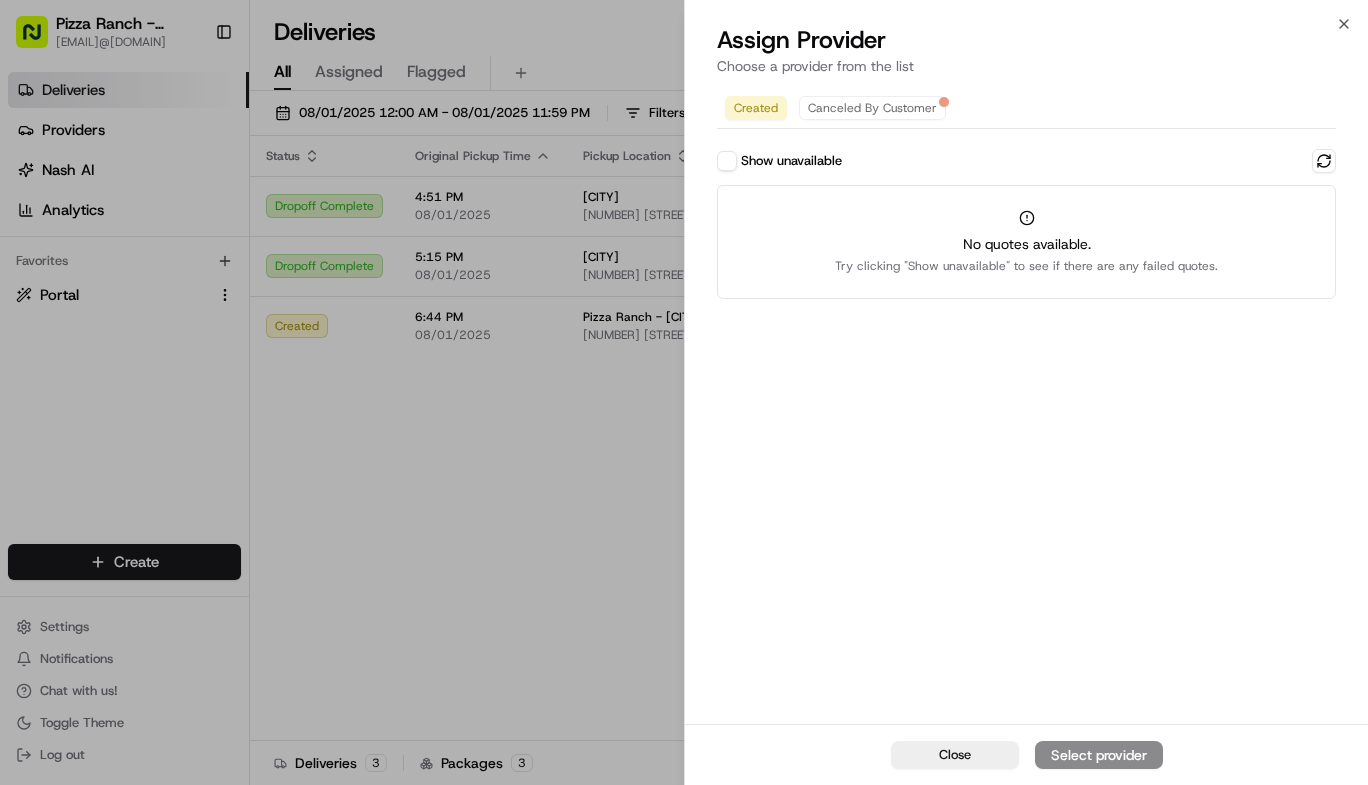click on "Show unavailable" at bounding box center [727, 161] 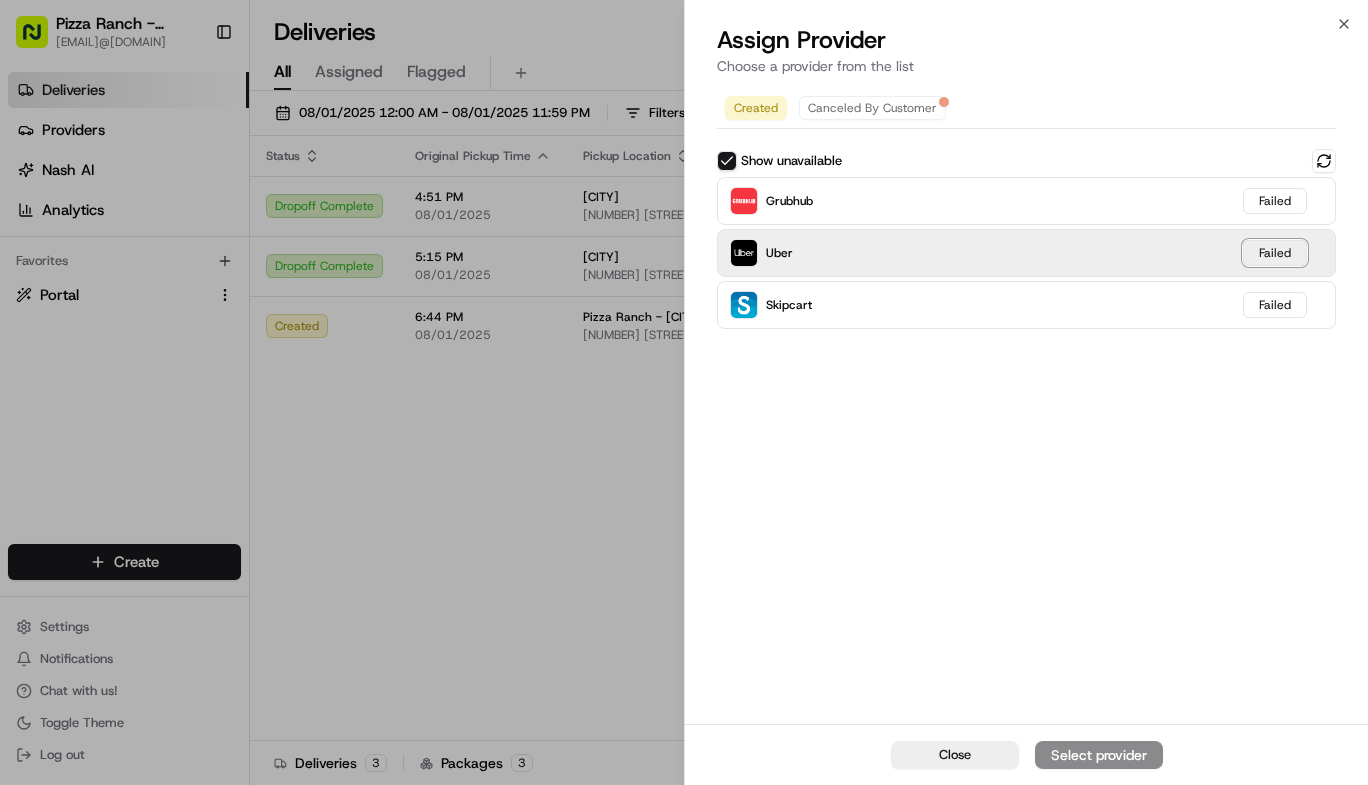 click on "Failed" at bounding box center (1275, 253) 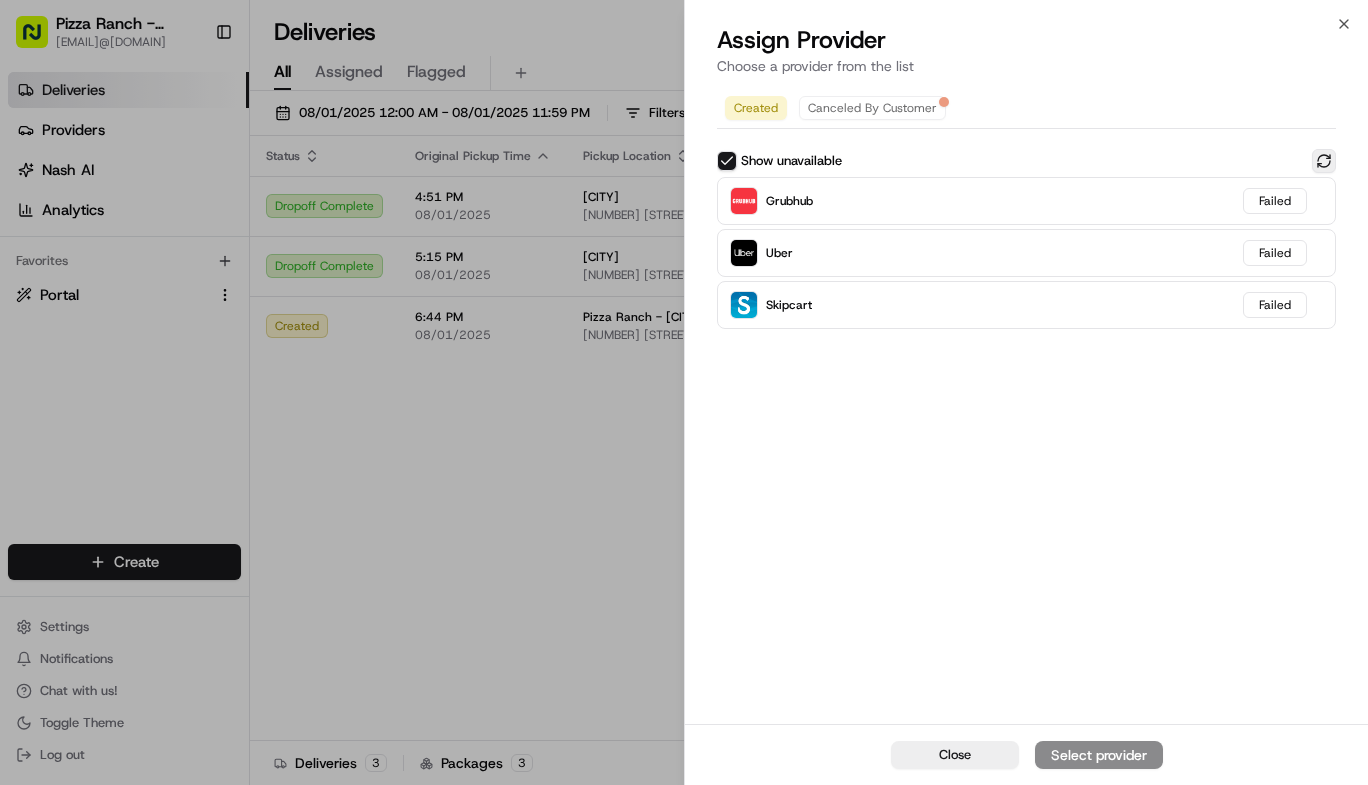 click at bounding box center [1324, 161] 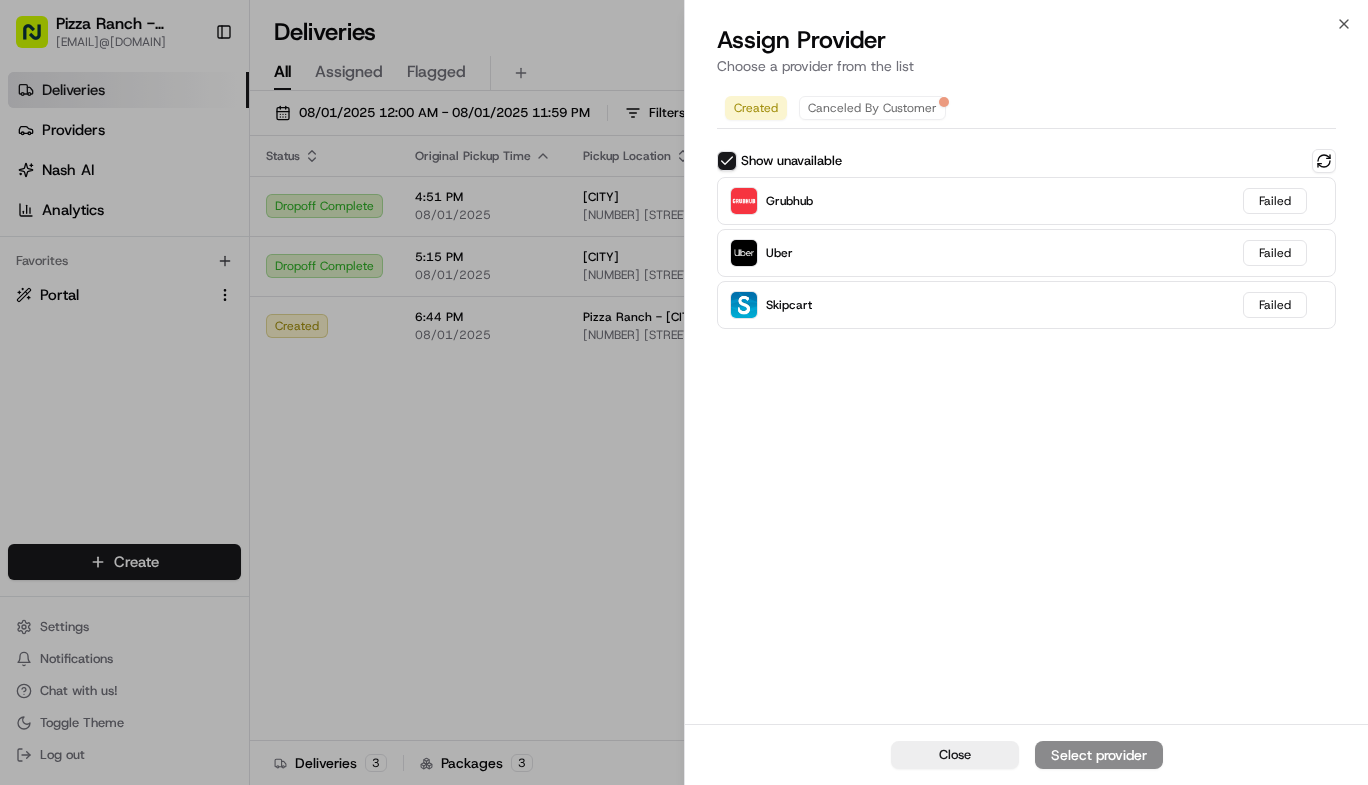 click on "Show unavailable" at bounding box center [727, 161] 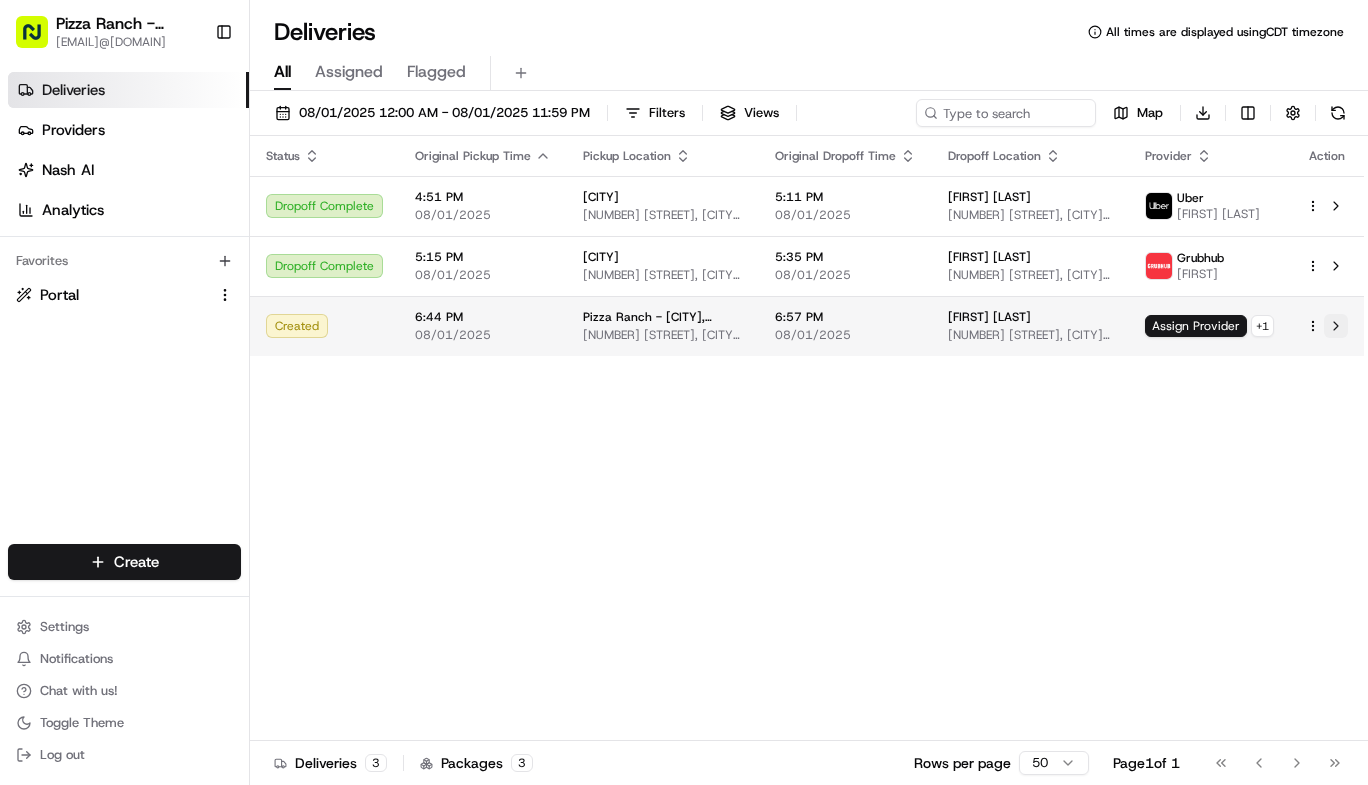 click at bounding box center [1336, 326] 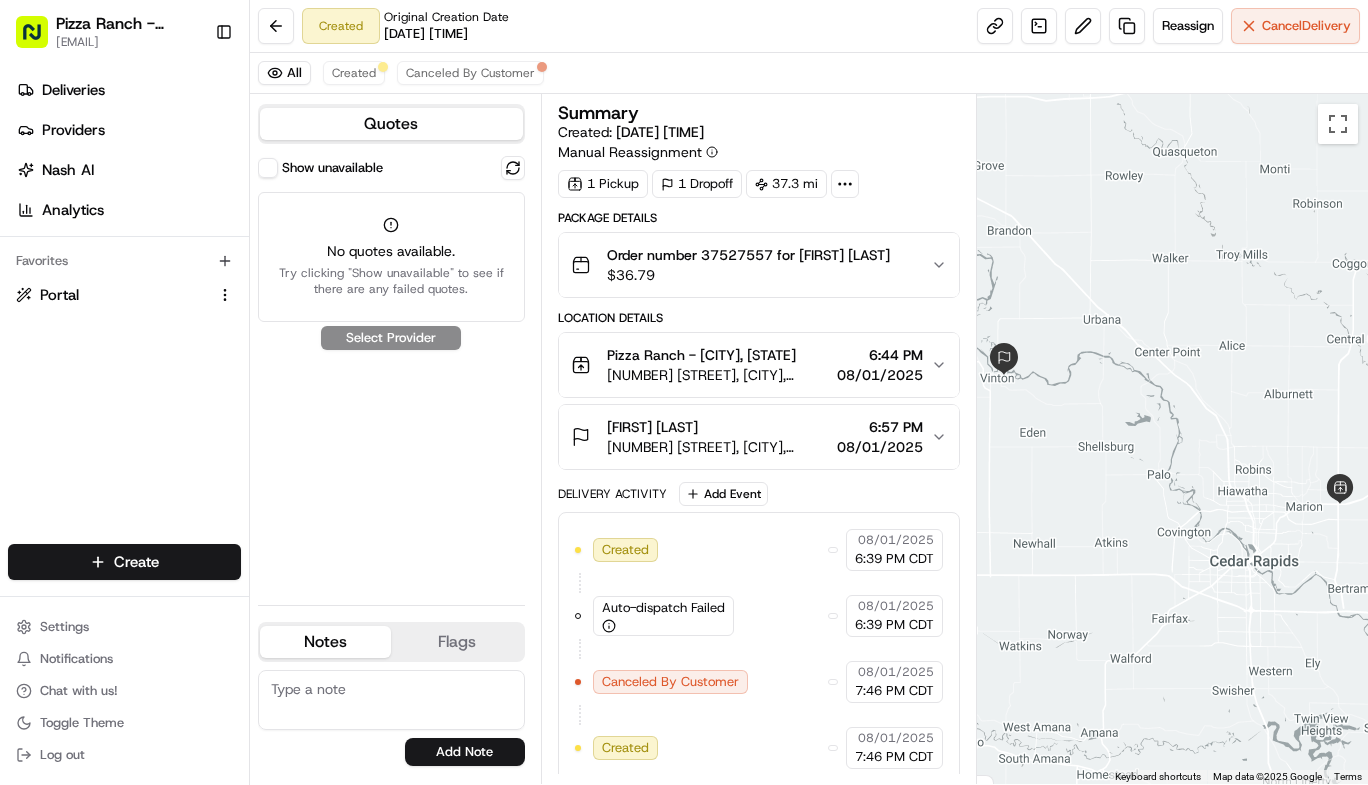 scroll, scrollTop: 0, scrollLeft: 0, axis: both 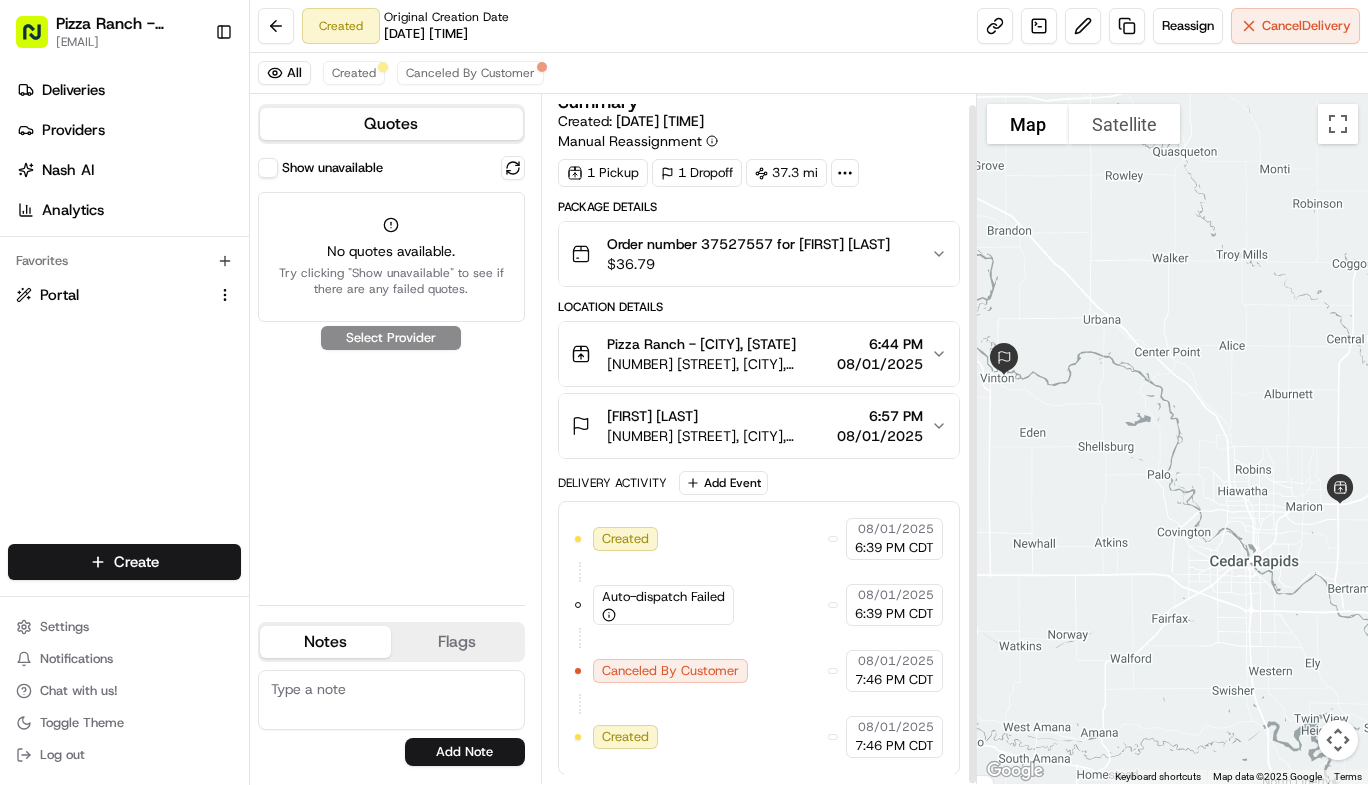click on "Created 08/01/2025 6:39 PM CDT Auto-dispatch Failed 08/01/2025 6:39 PM CDT Canceled By Customer 08/01/2025 7:46 PM CDT Created 08/01/2025 7:46 PM CDT" at bounding box center (759, 638) 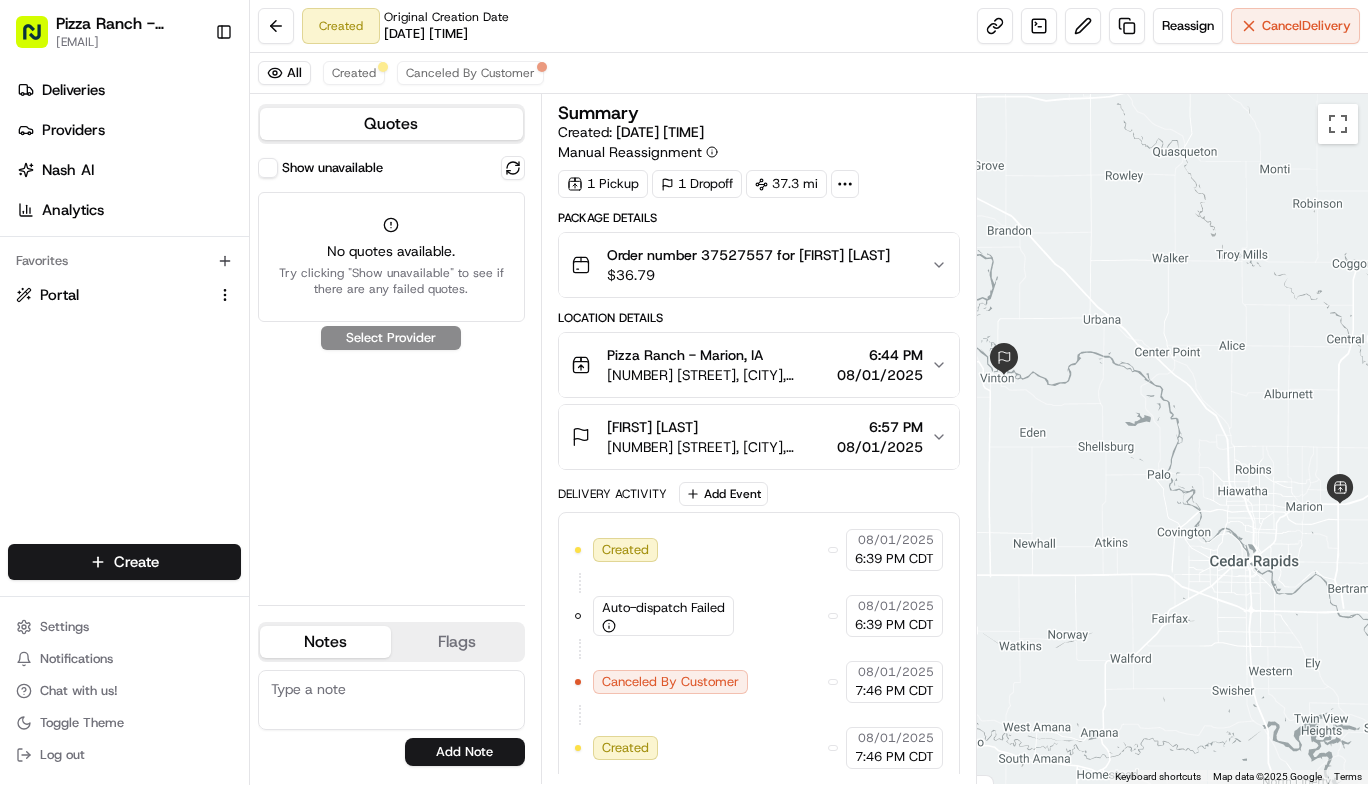 scroll, scrollTop: 0, scrollLeft: 0, axis: both 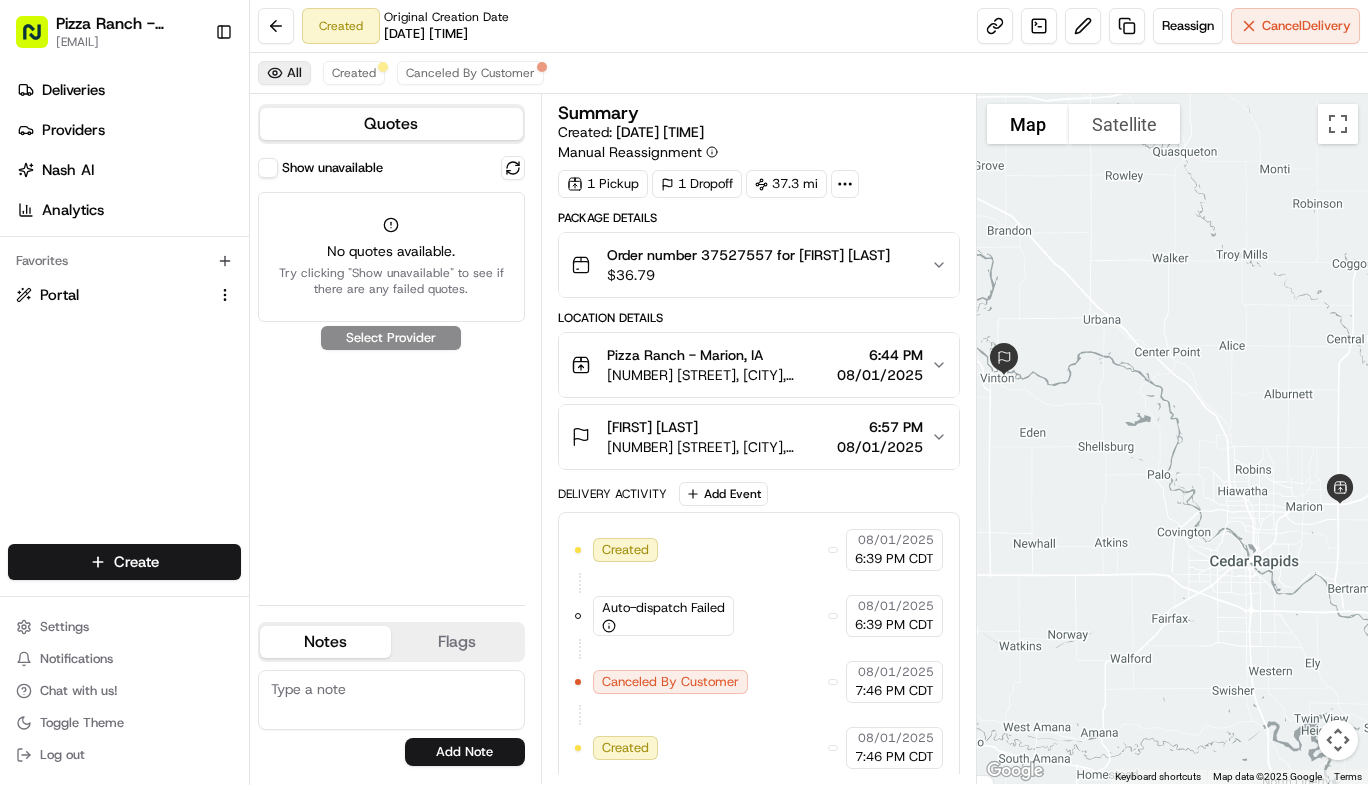 click on "All" at bounding box center (284, 73) 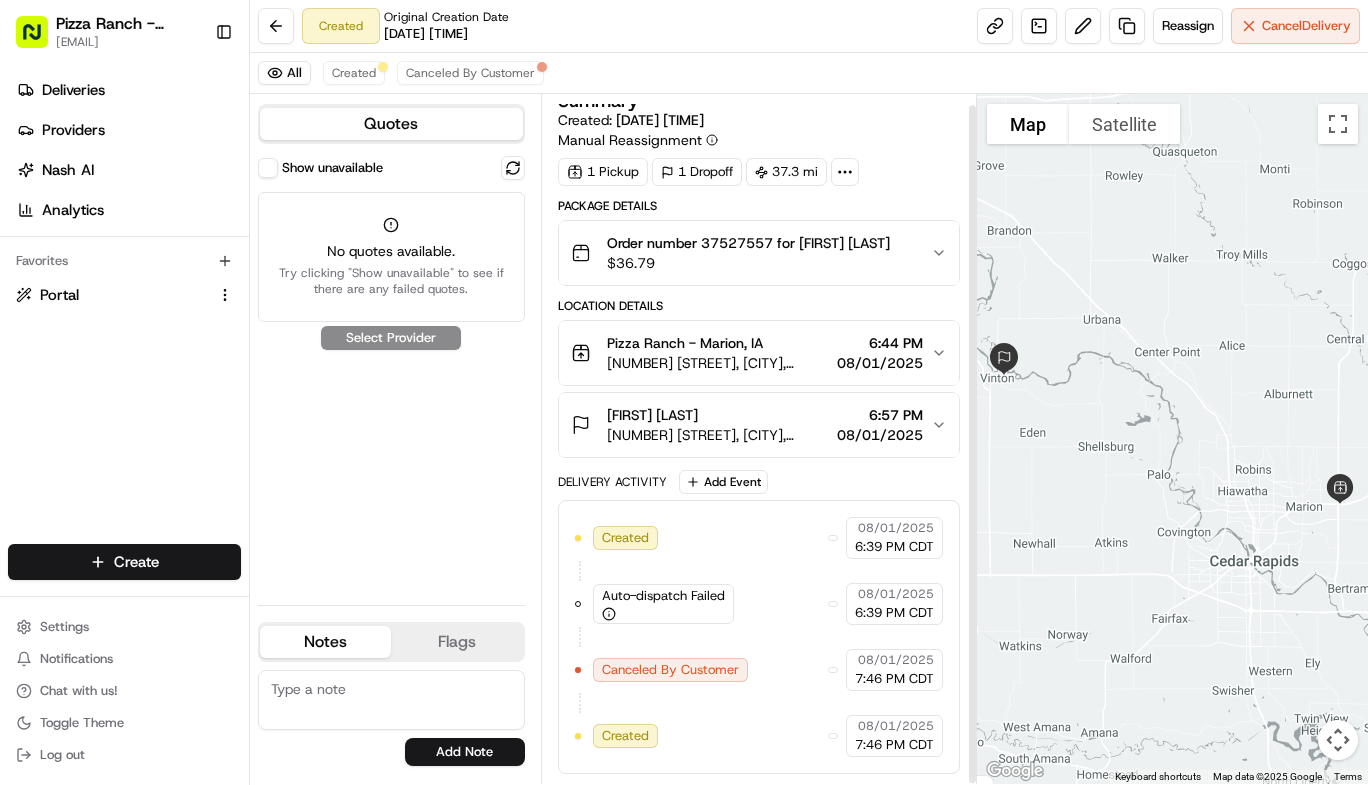 scroll, scrollTop: 12, scrollLeft: 0, axis: vertical 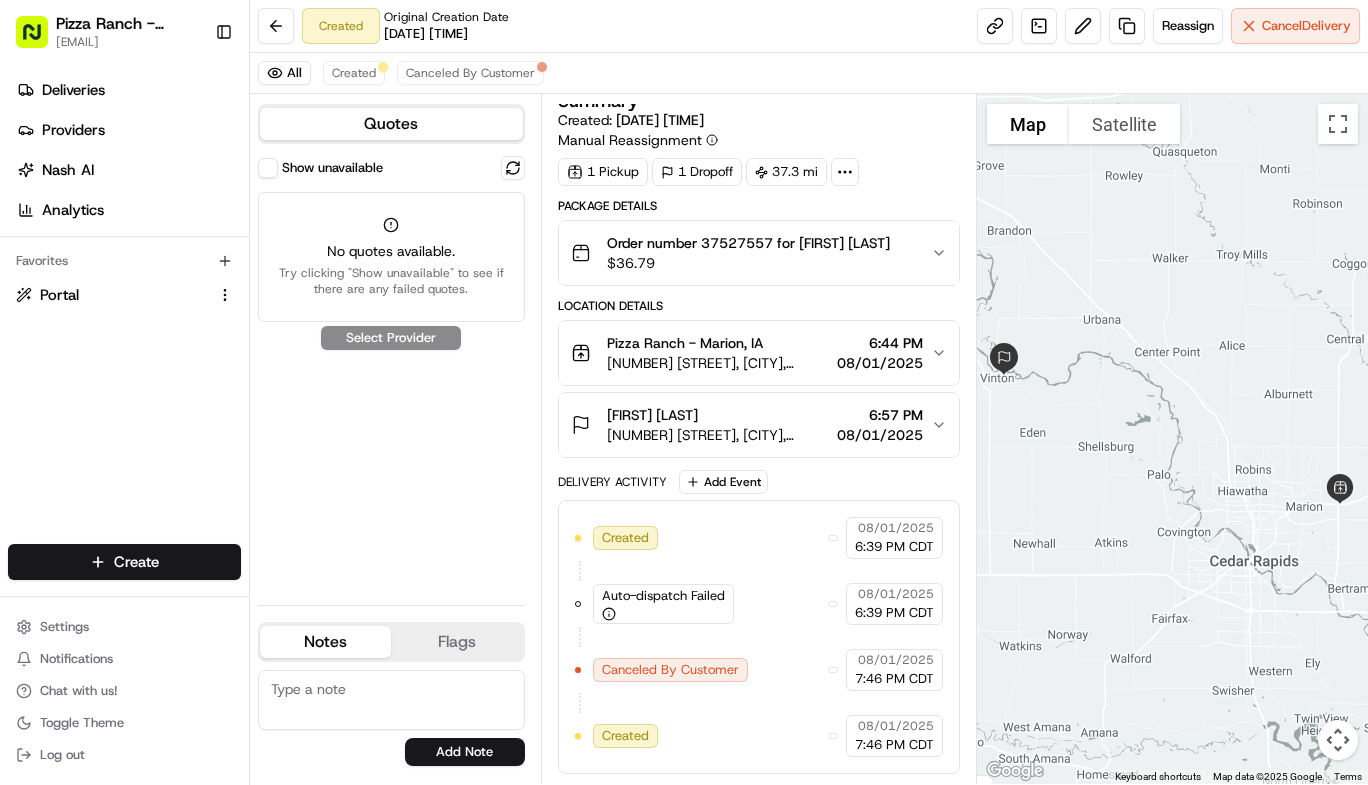 click 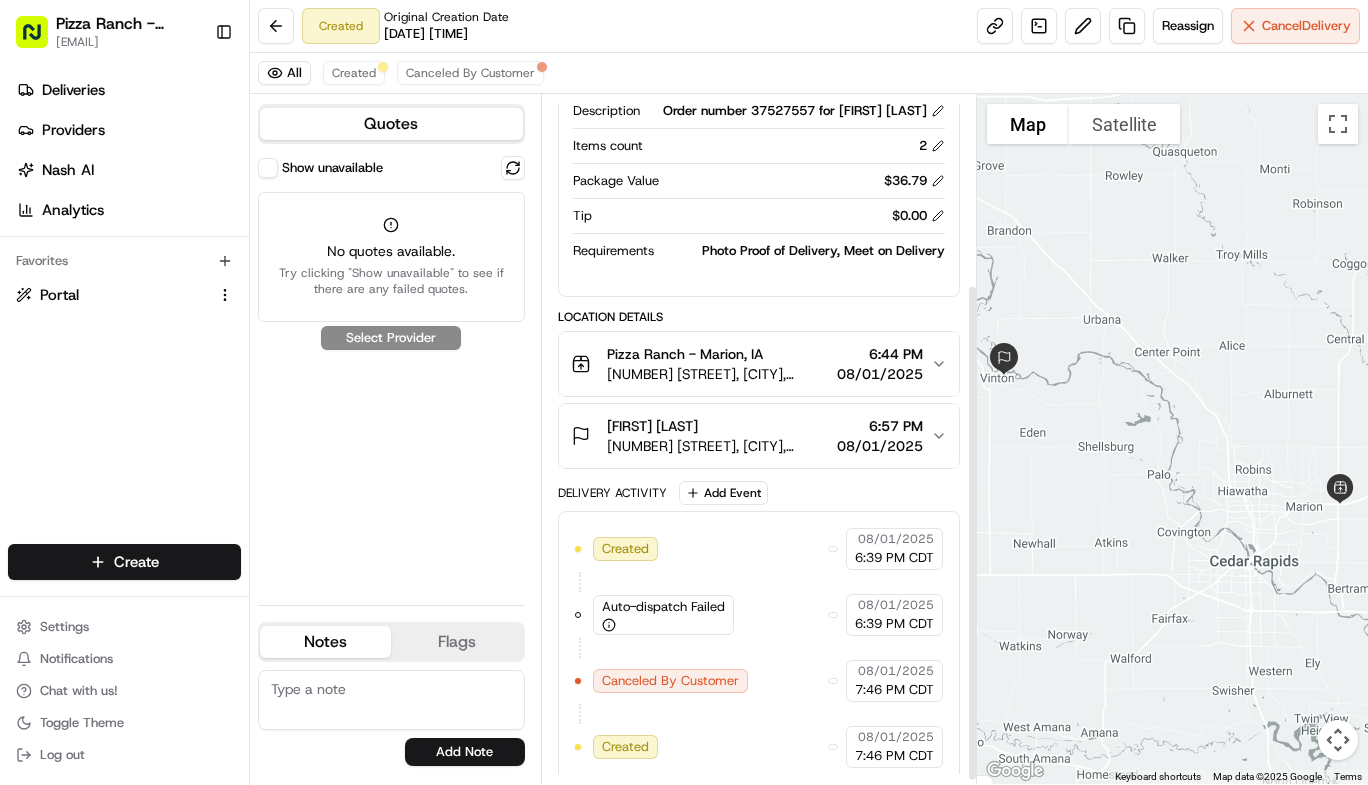 scroll, scrollTop: 268, scrollLeft: 0, axis: vertical 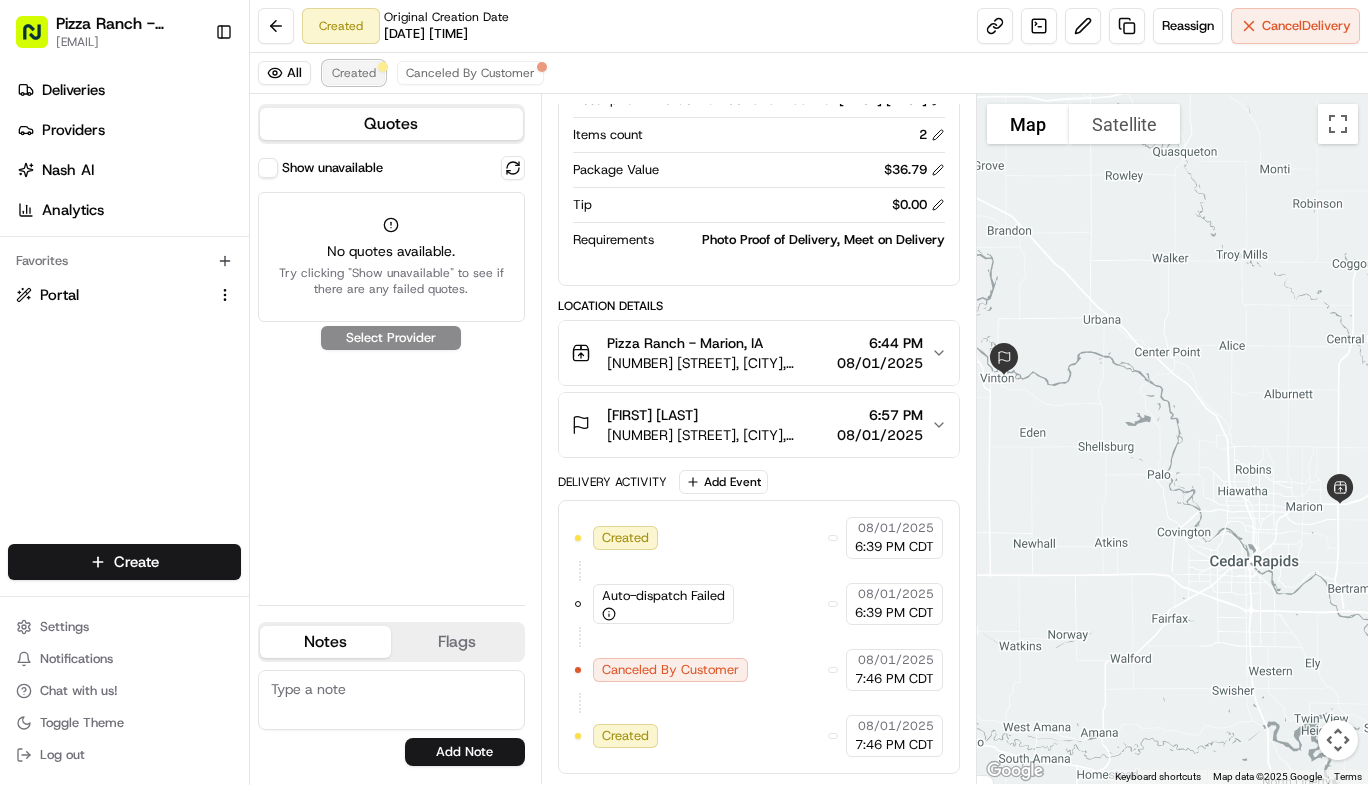 click on "Created" at bounding box center [354, 73] 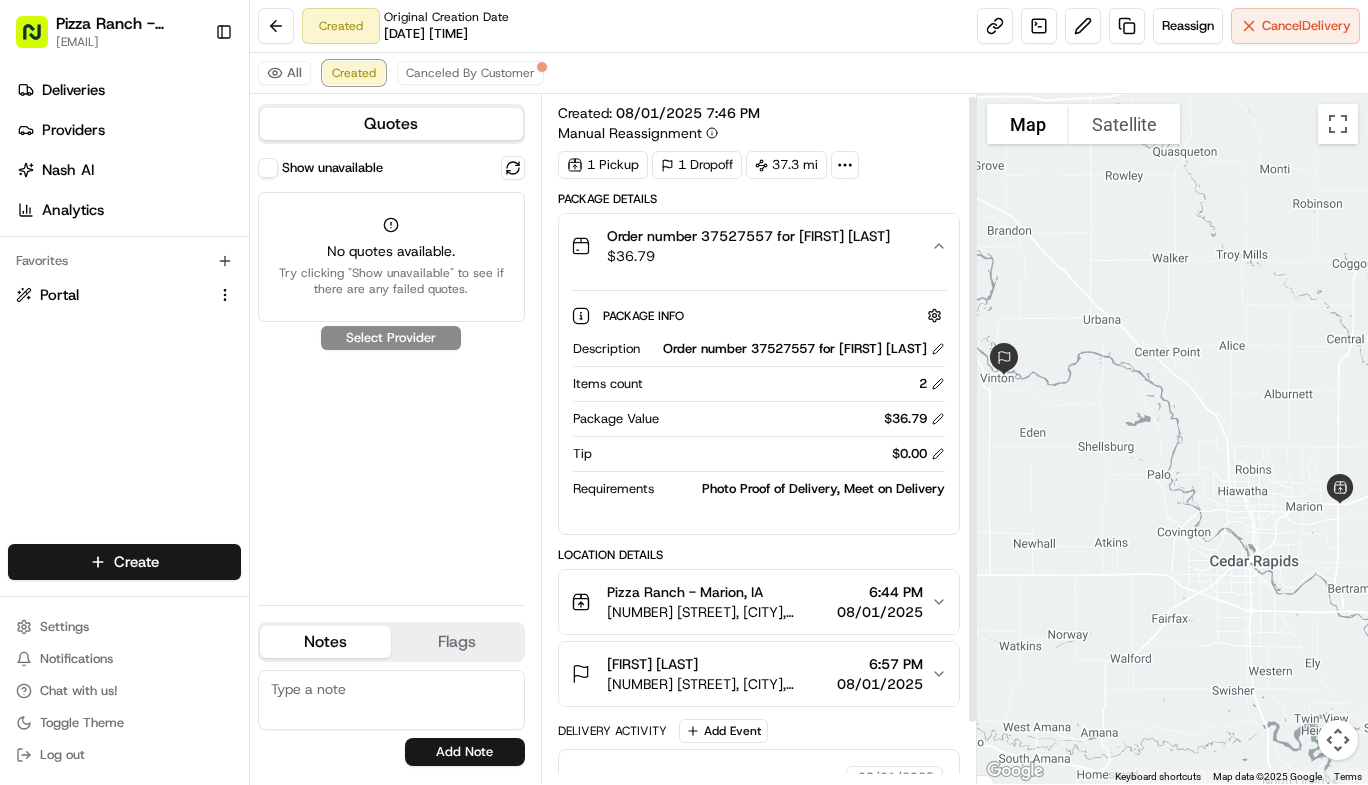 scroll, scrollTop: 0, scrollLeft: 0, axis: both 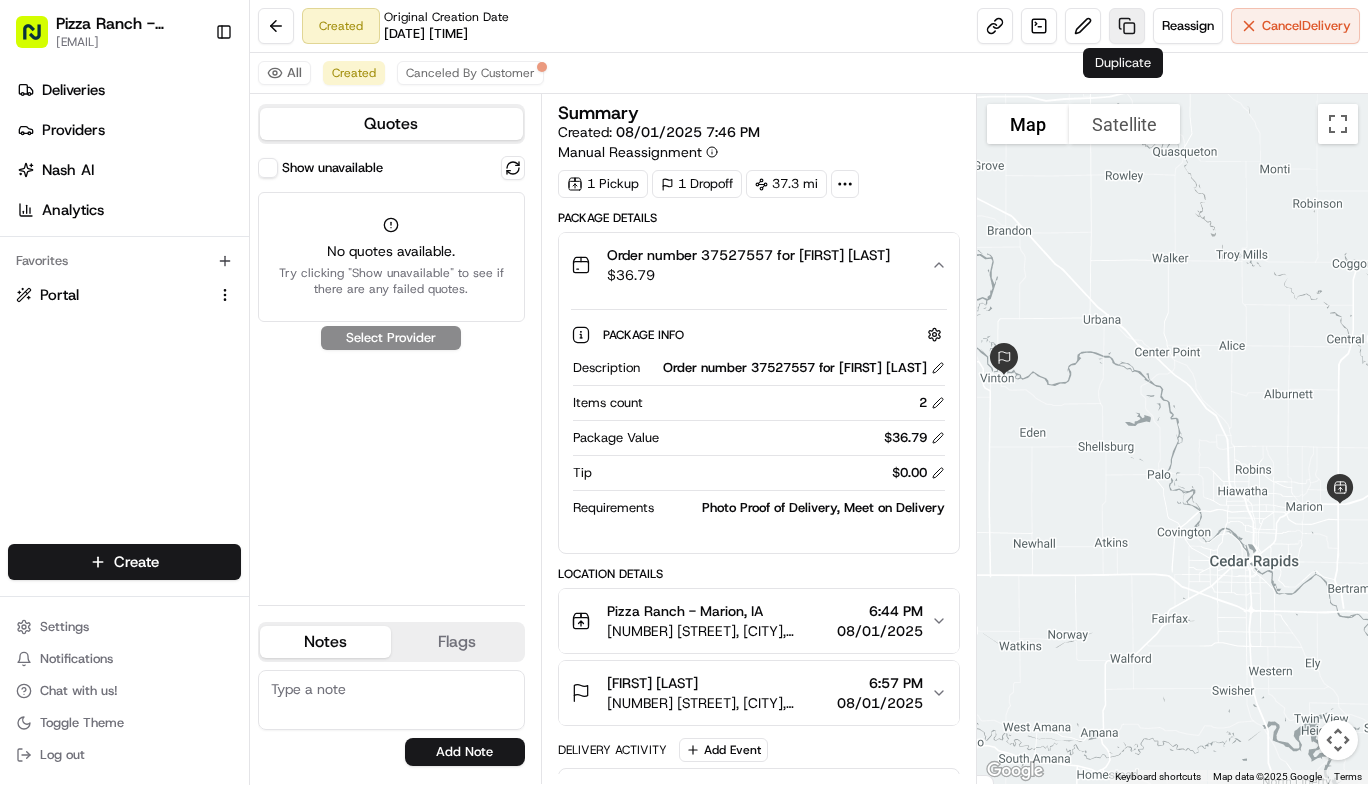 click at bounding box center (1127, 26) 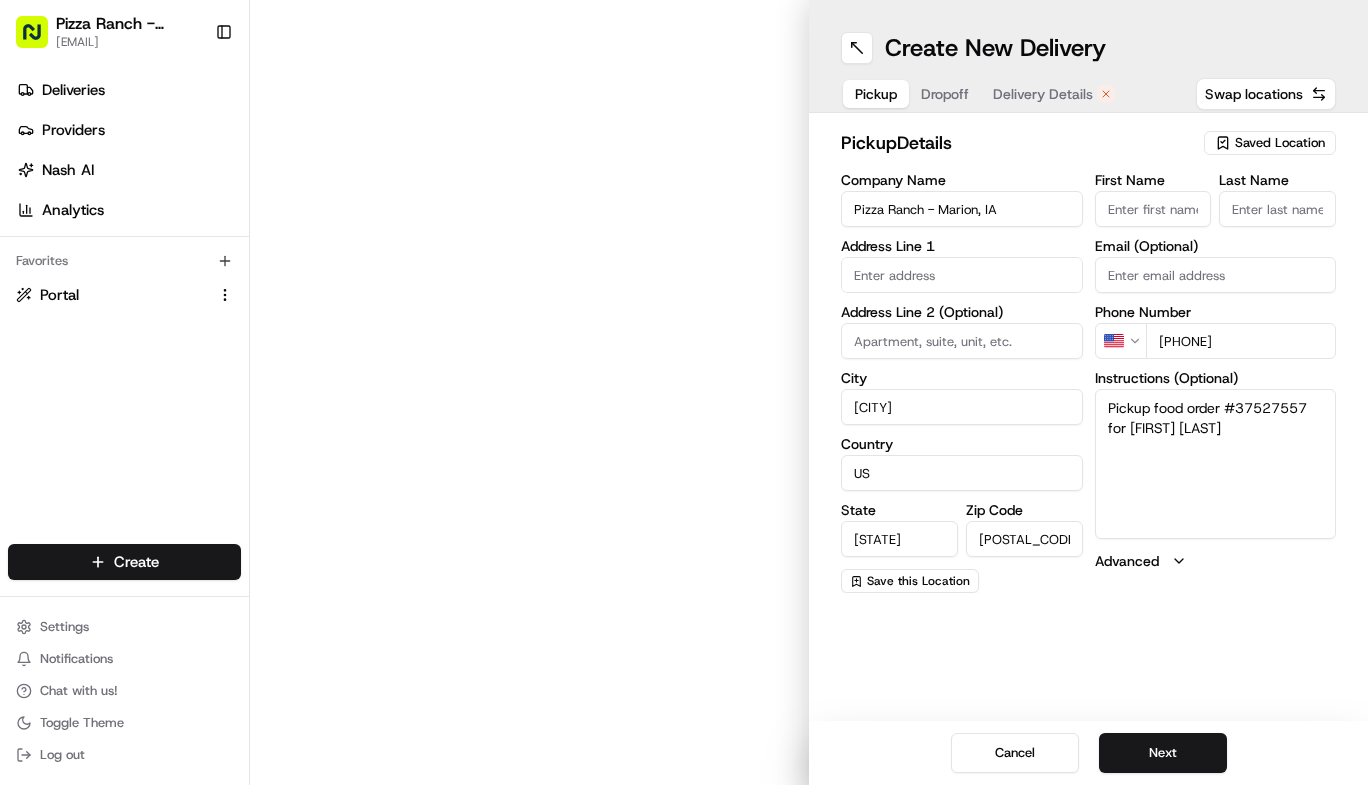 type on "6095 Carlson Way" 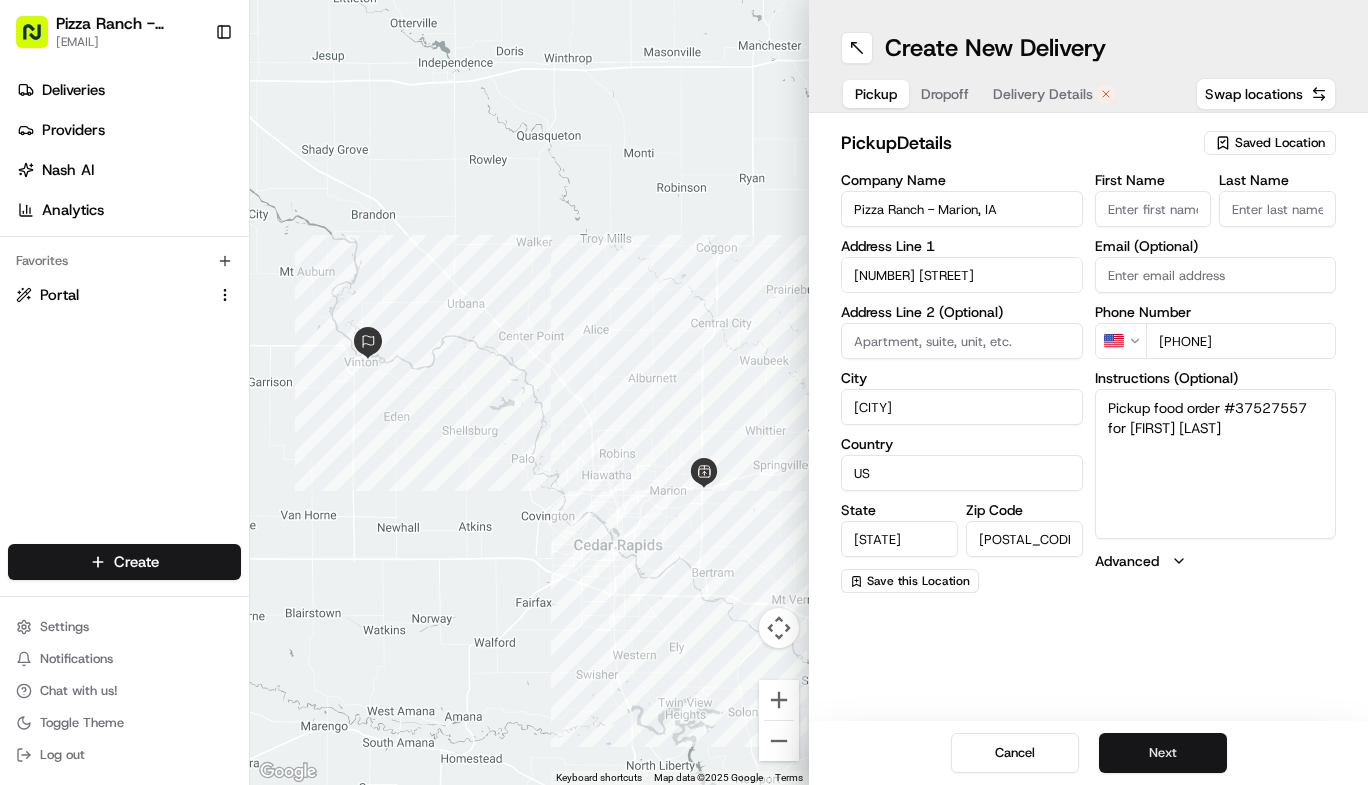 click on "Next" at bounding box center (1163, 753) 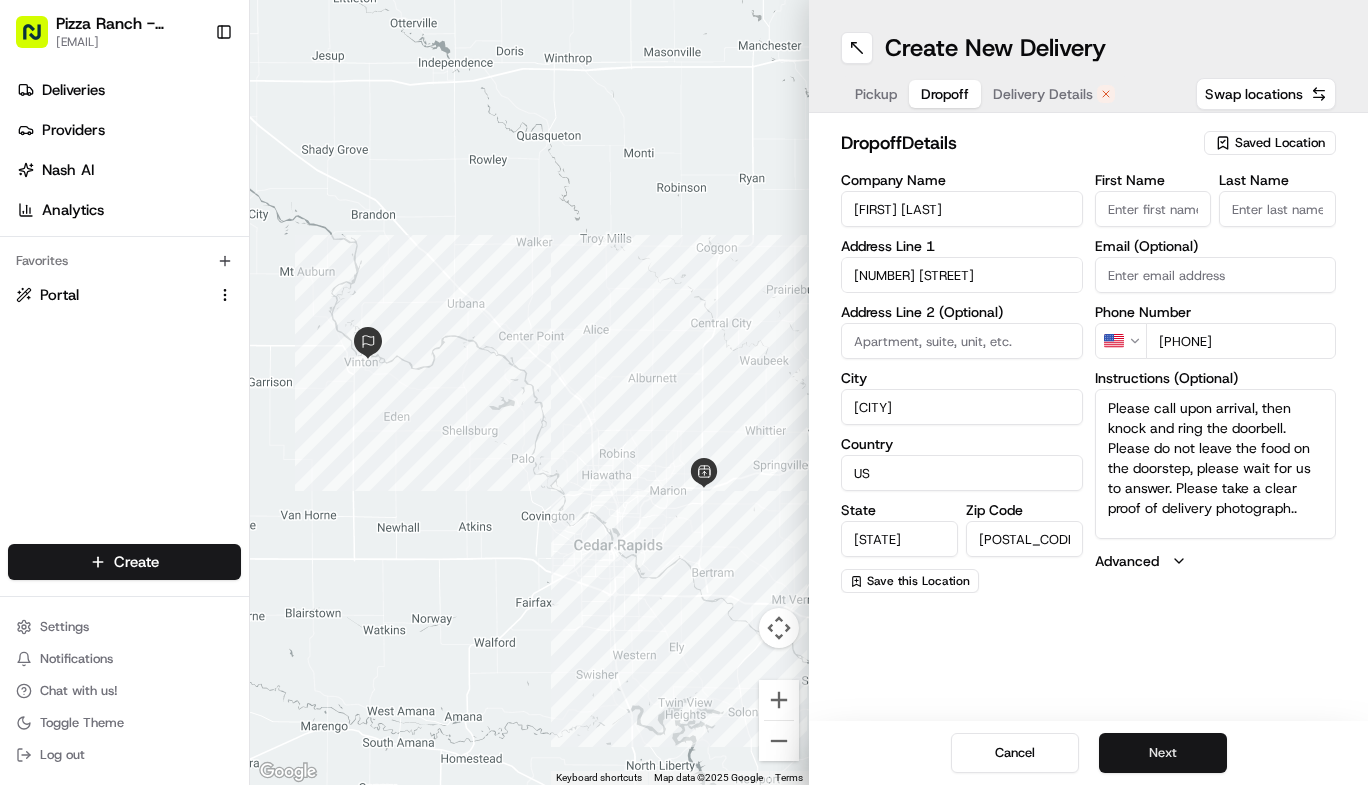 click on "Next" at bounding box center [1163, 753] 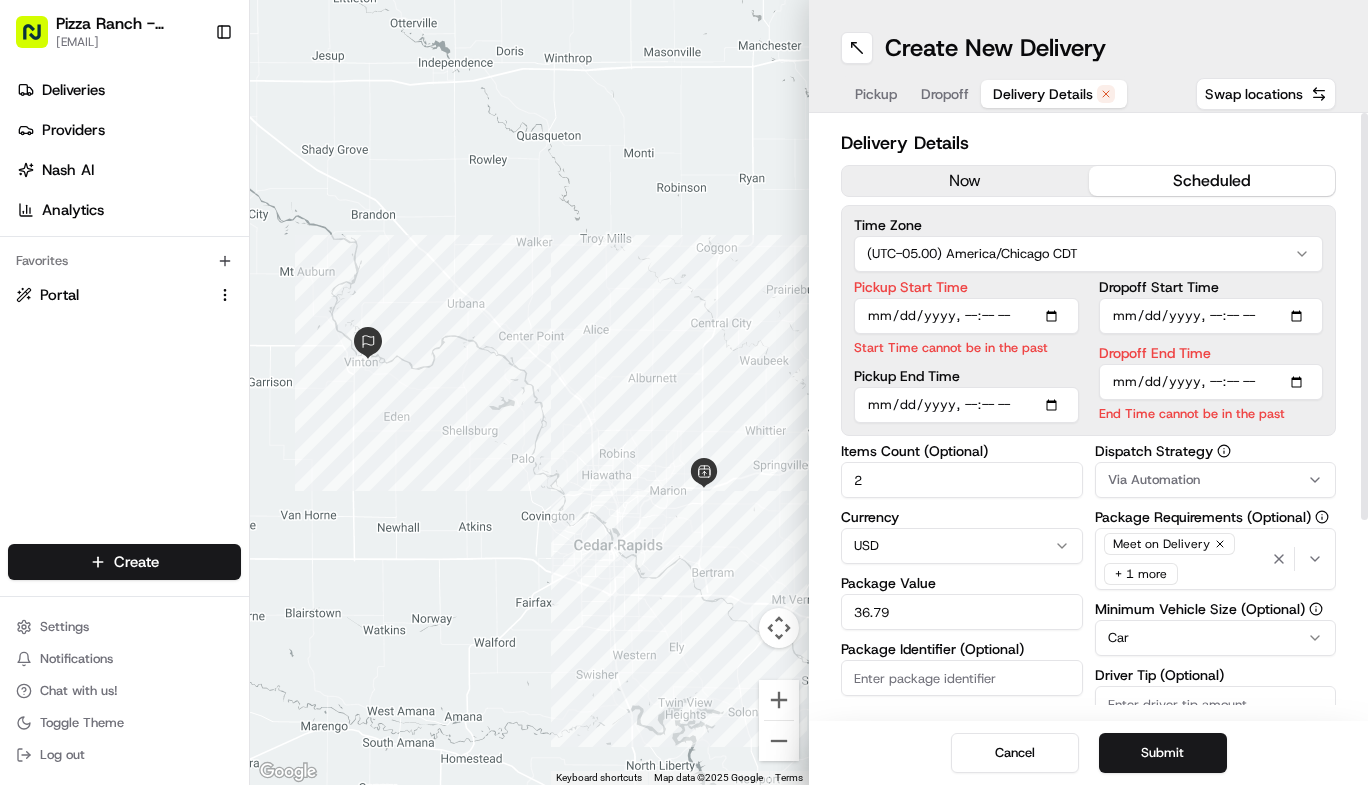 click on "Pickup Start Time" at bounding box center [966, 316] 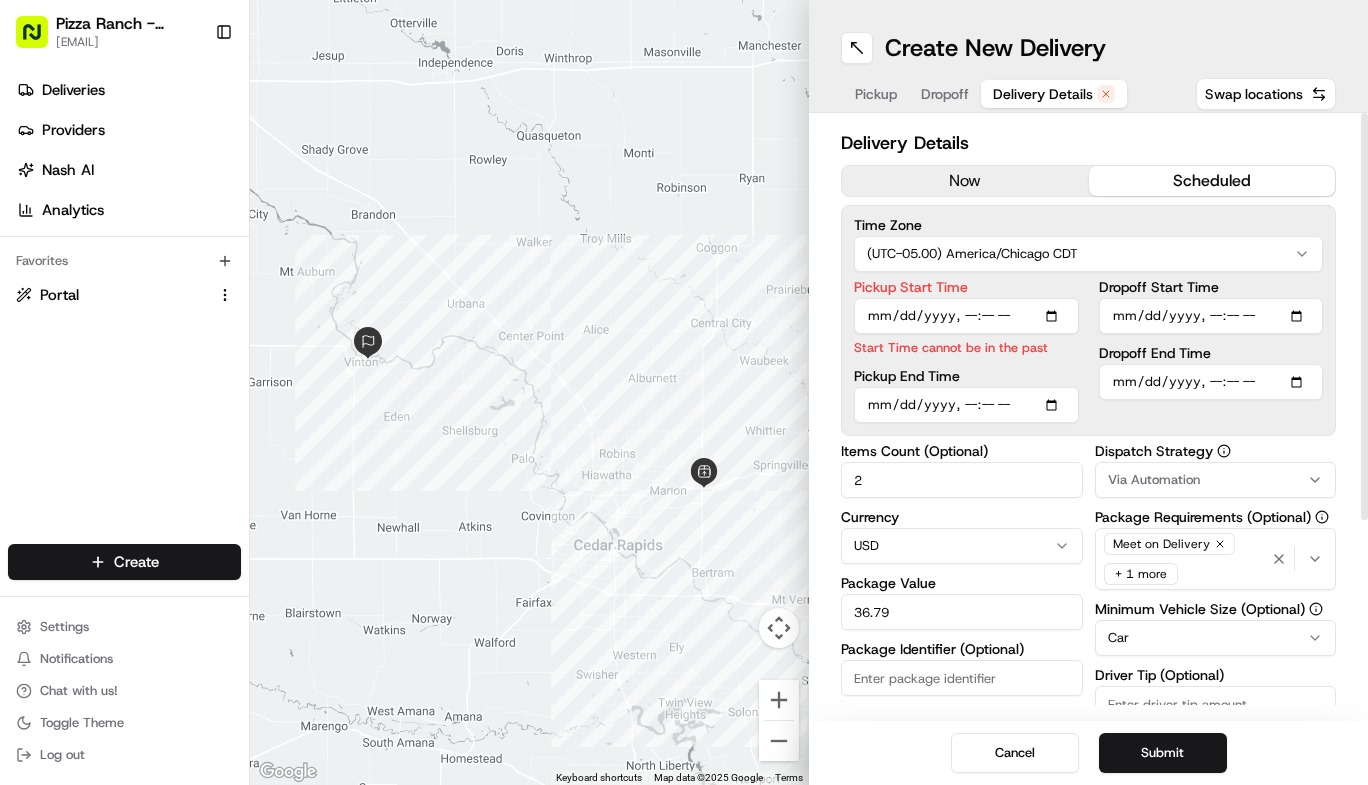 click on "Dropoff Start Time Dropoff End Time" at bounding box center (1211, 351) 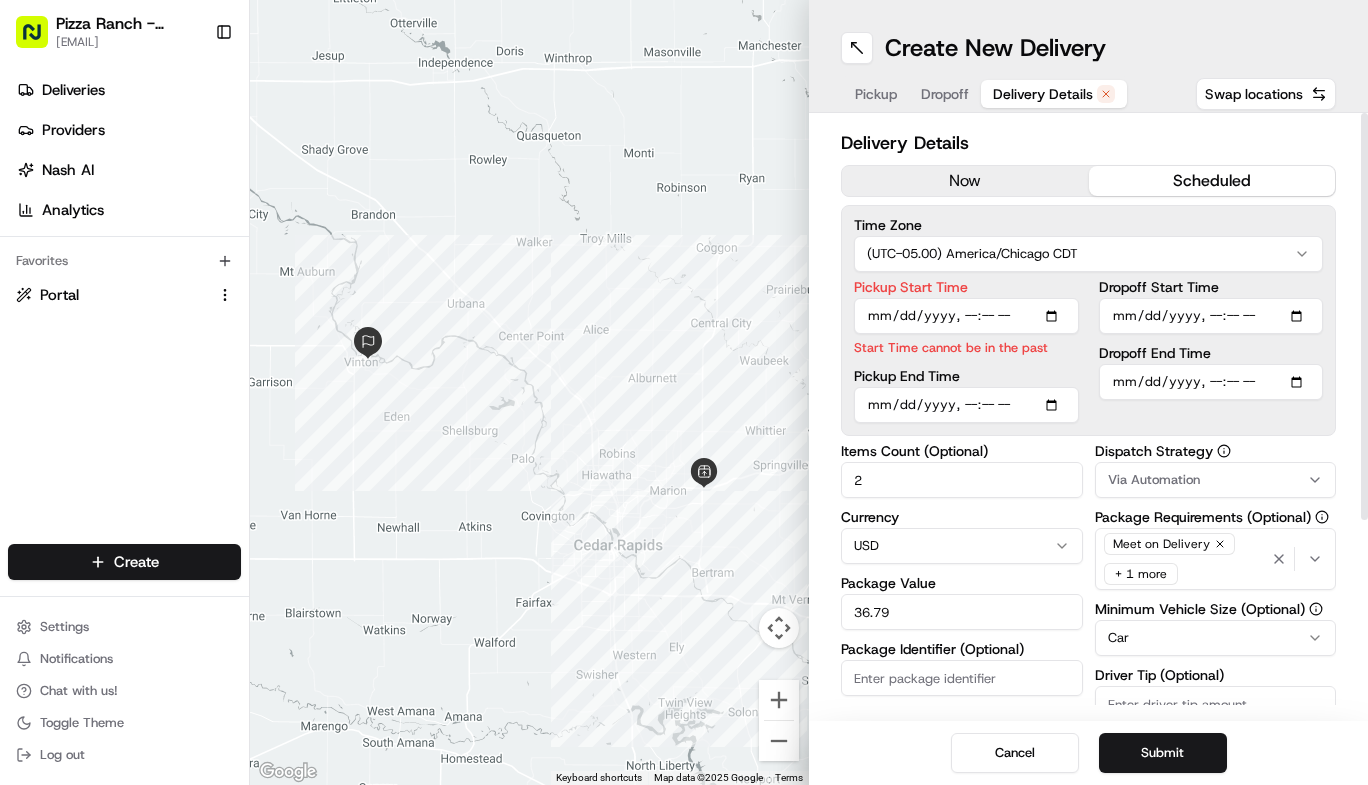 click on "Pickup Start Time" at bounding box center [966, 316] 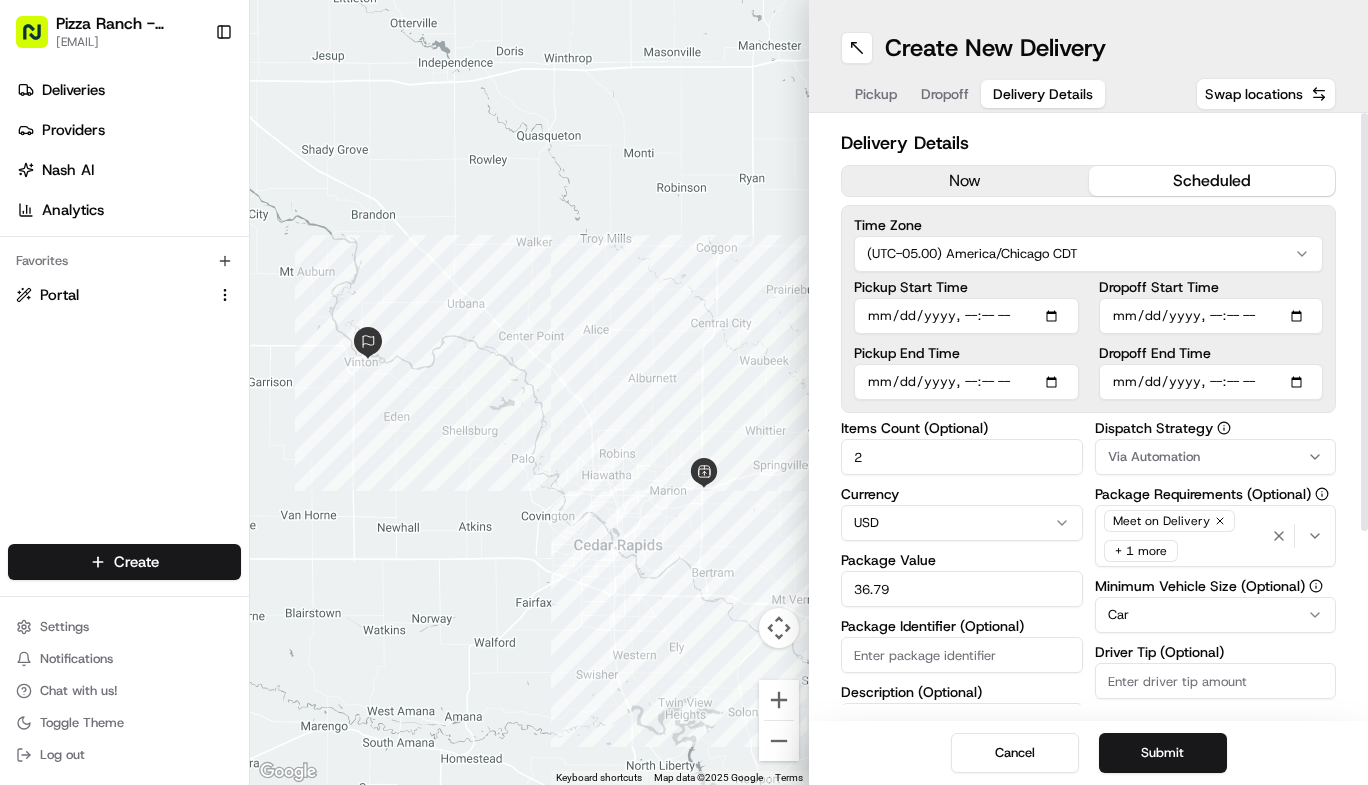 click on "Time Zone (UTC-05.00) America/Chicago CDT Pickup Start Time Pickup End Time Dropoff Start Time Dropoff End Time" at bounding box center [1088, 309] 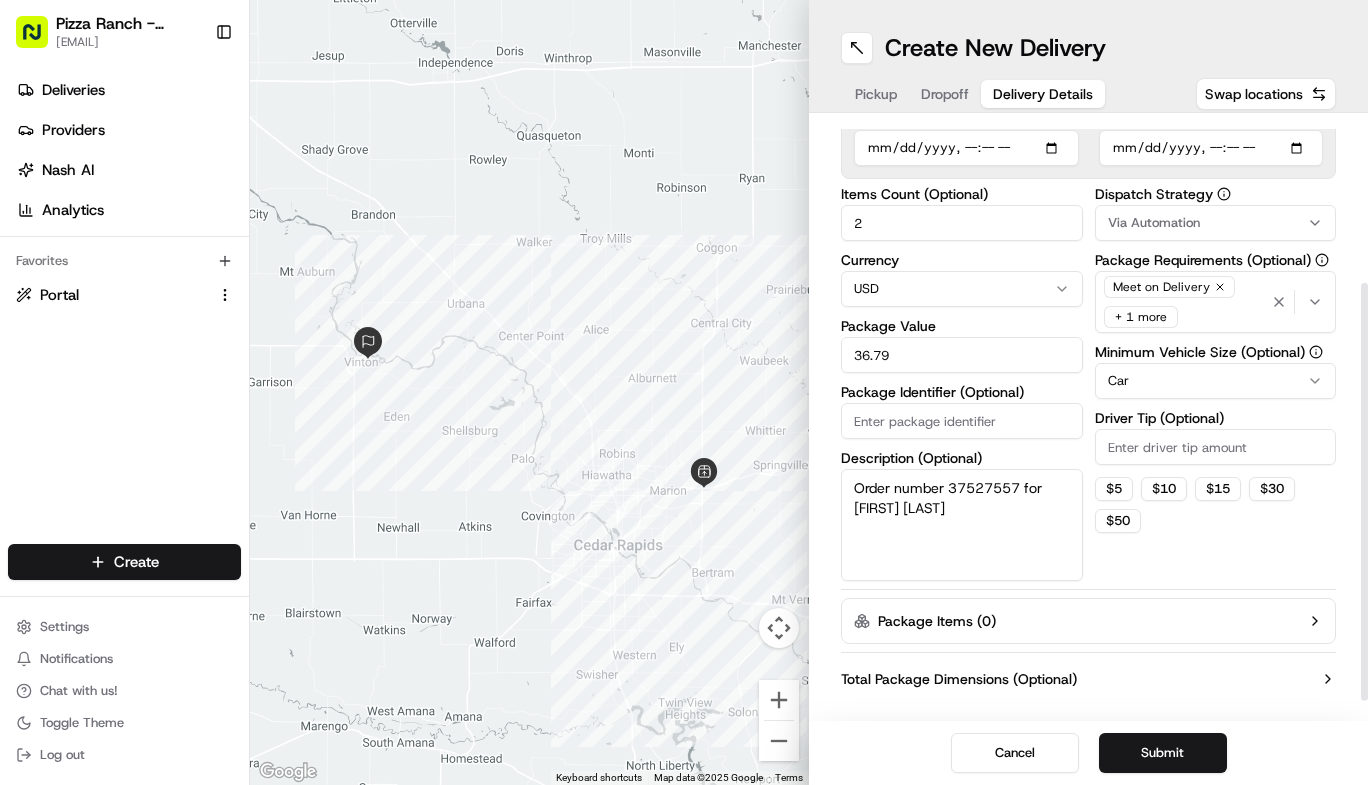 scroll, scrollTop: 262, scrollLeft: 0, axis: vertical 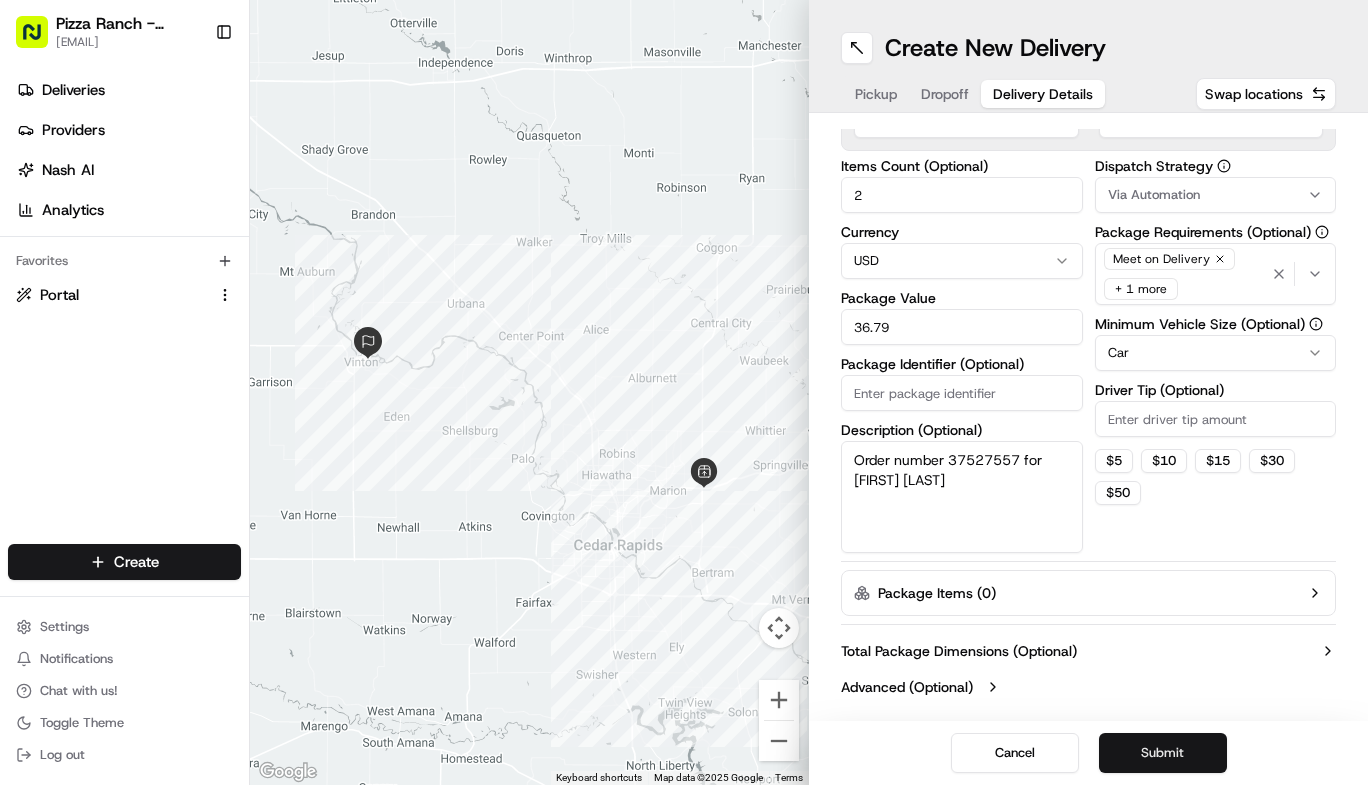 click on "Submit" at bounding box center (1163, 753) 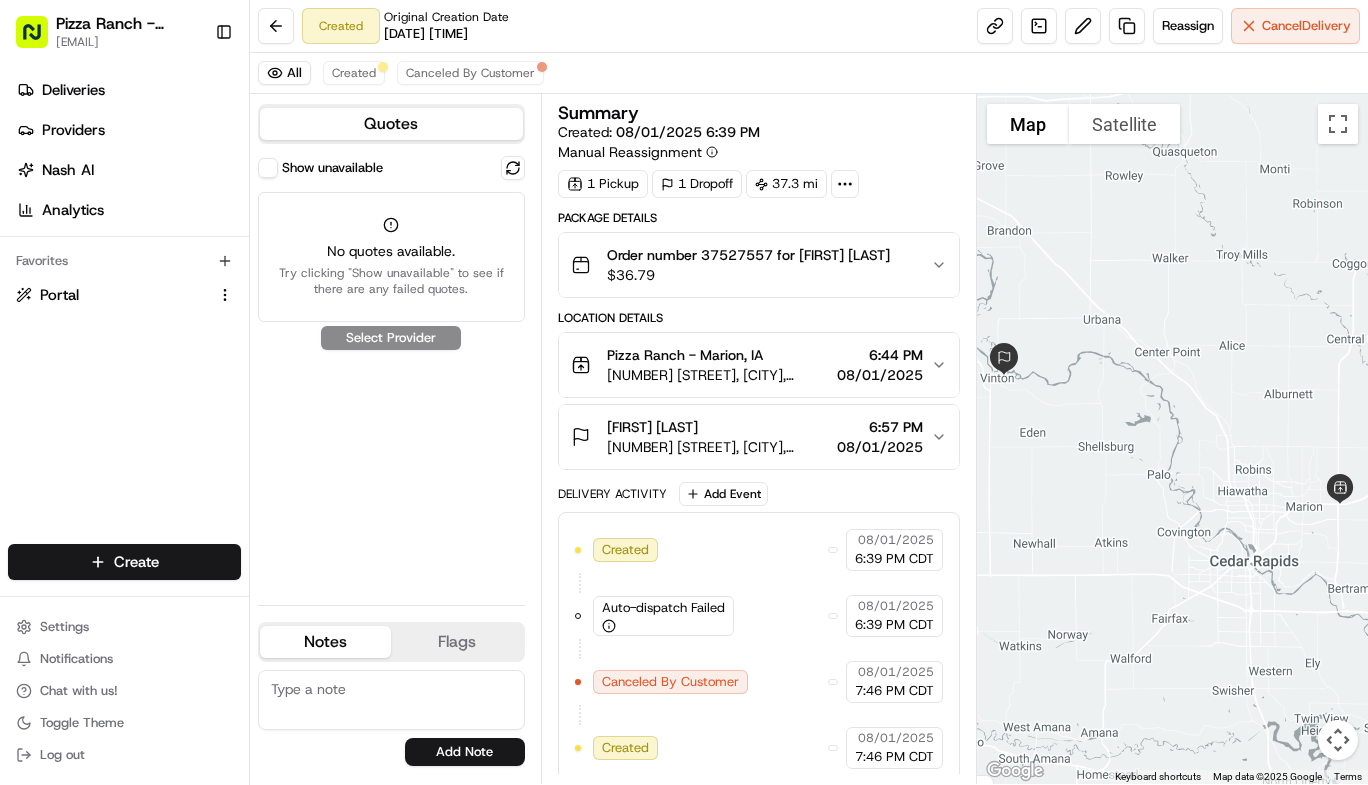 scroll, scrollTop: 0, scrollLeft: 0, axis: both 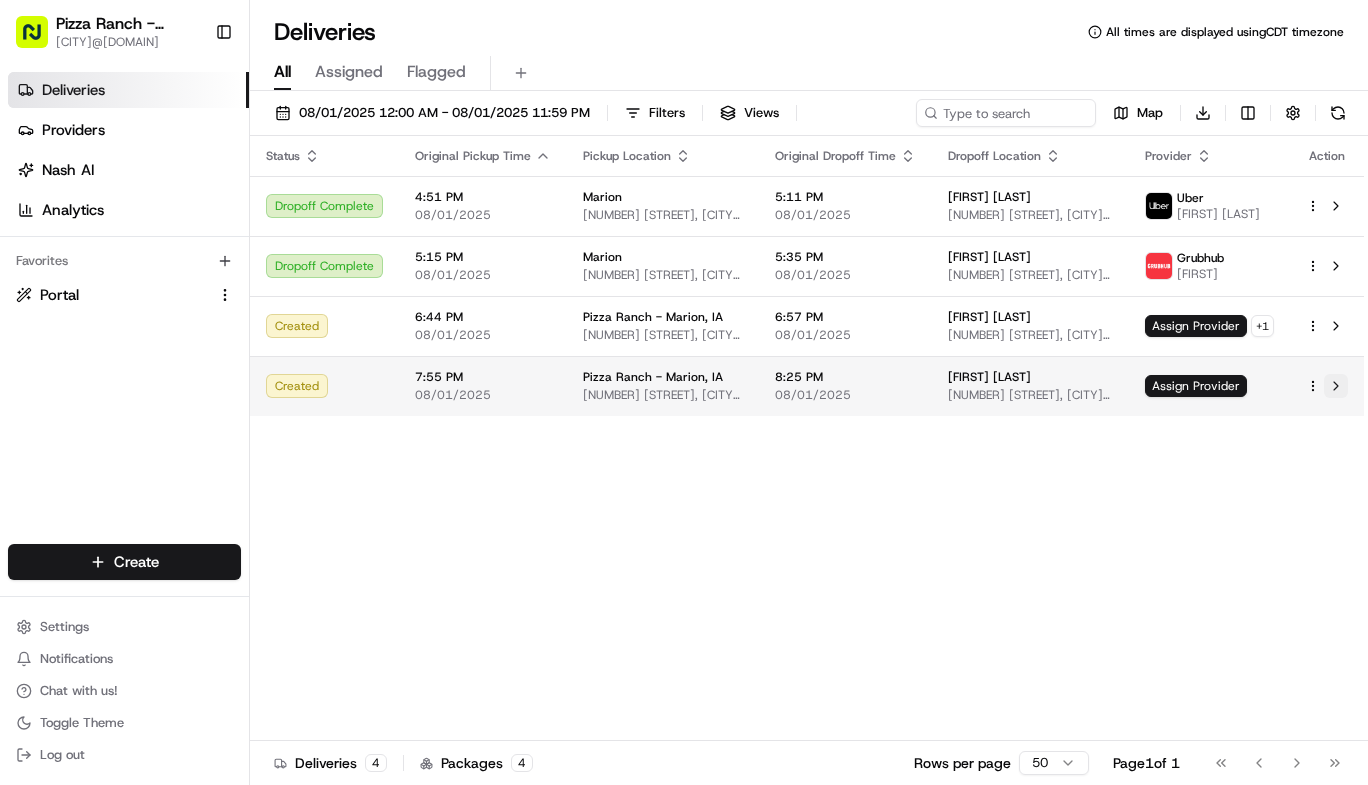 click at bounding box center [1336, 386] 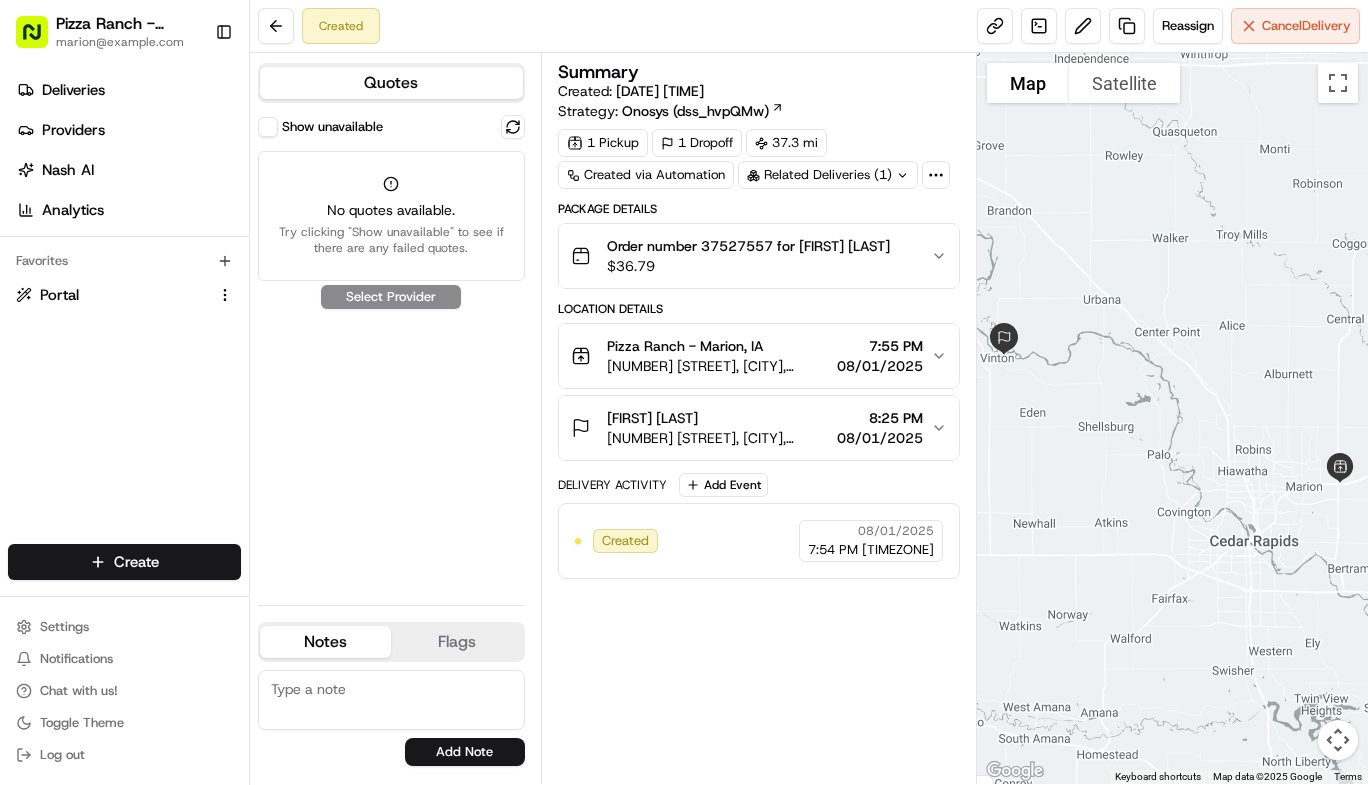scroll, scrollTop: 0, scrollLeft: 0, axis: both 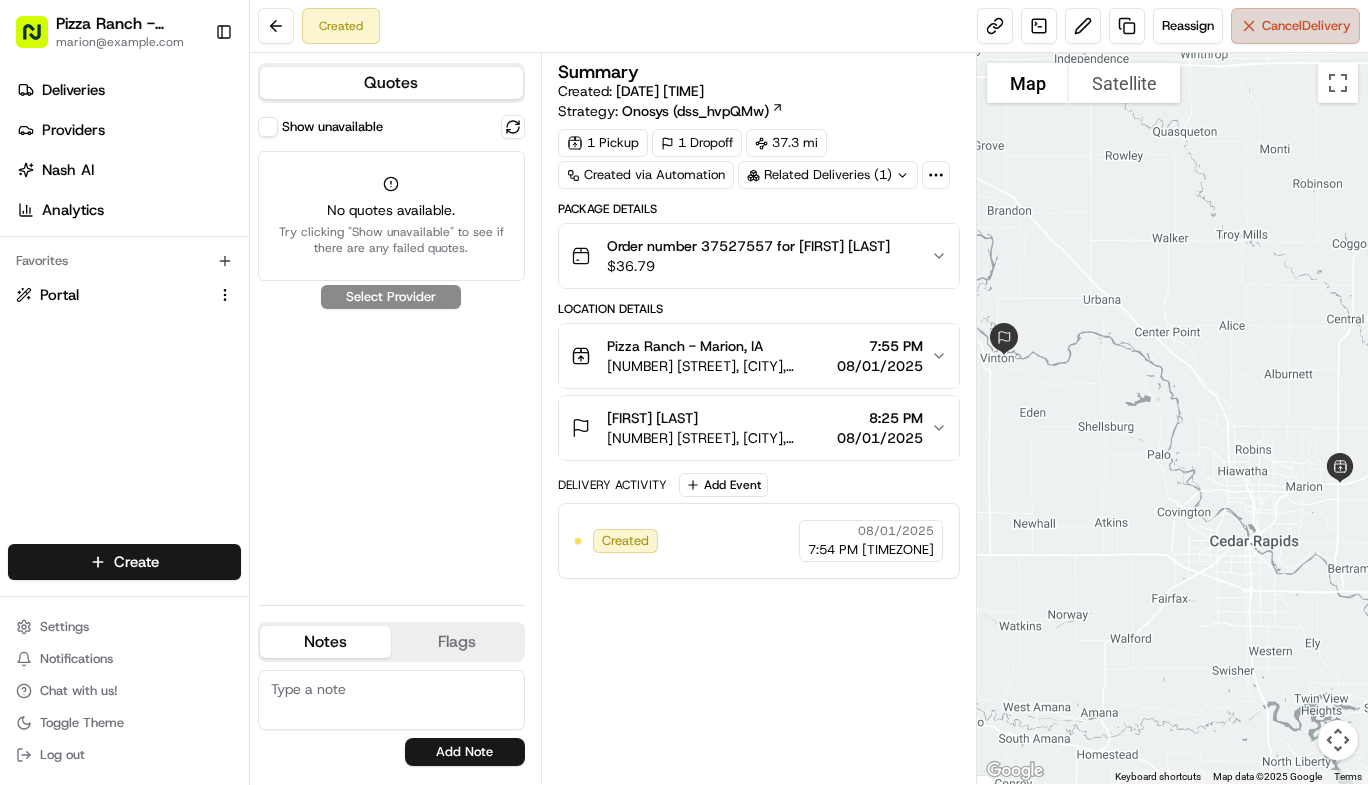 click on "Cancel  Delivery" at bounding box center [1306, 26] 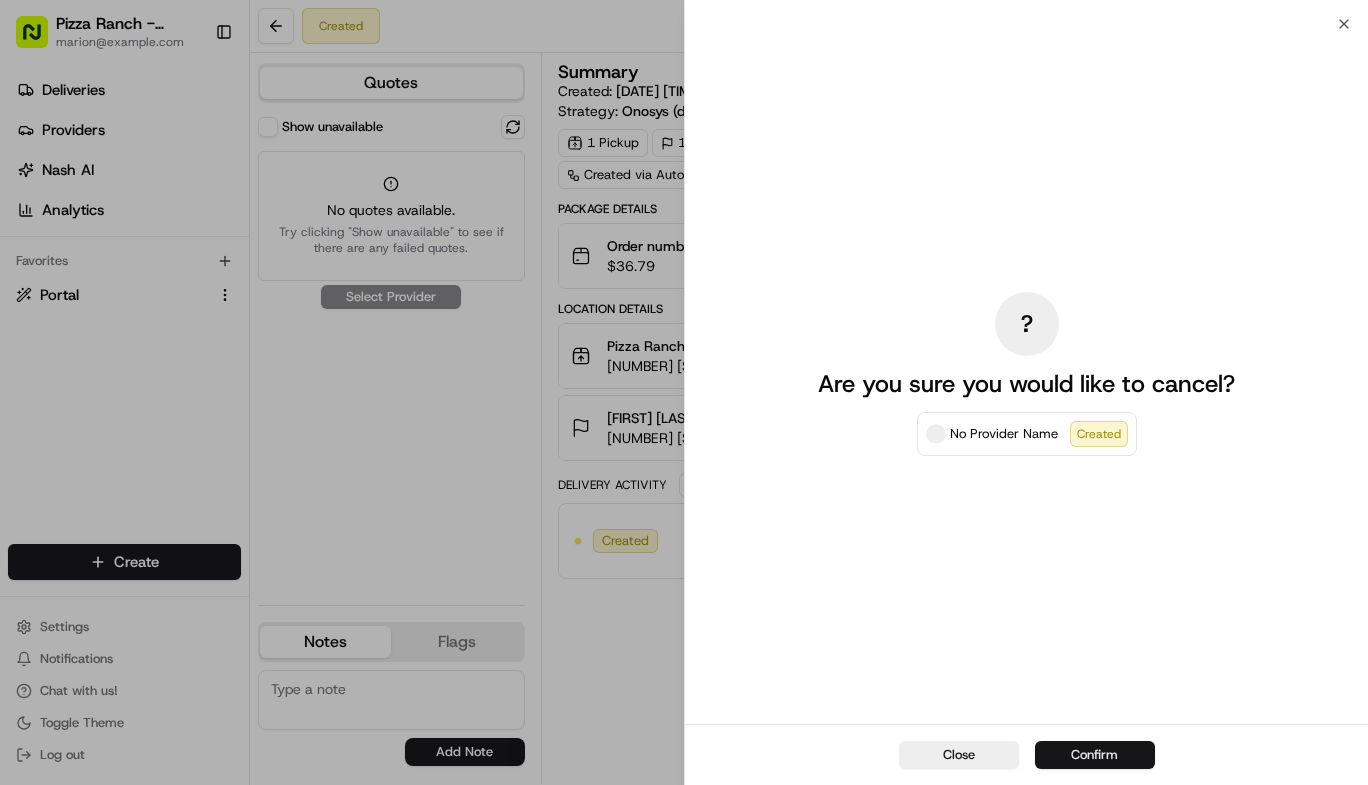 click on "Confirm" at bounding box center [1095, 755] 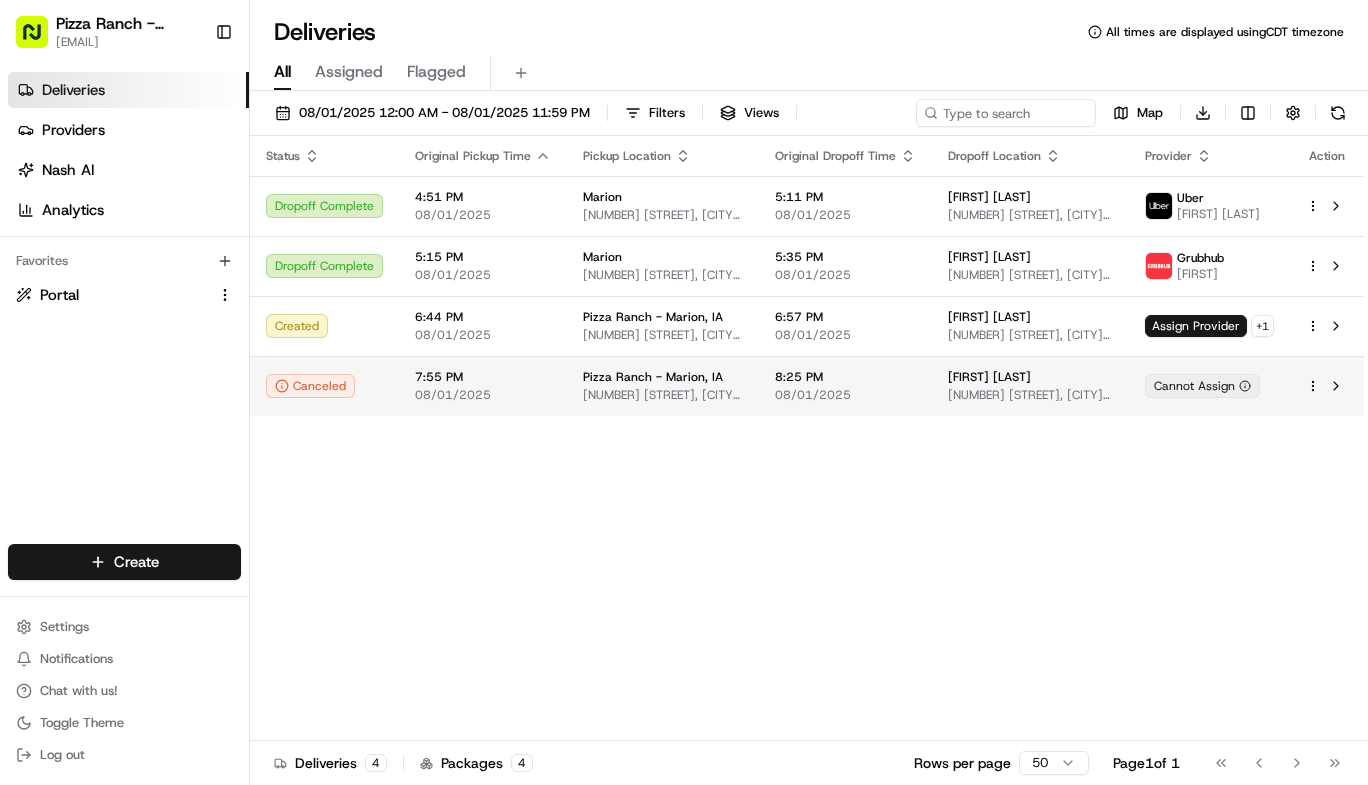 scroll, scrollTop: 0, scrollLeft: 0, axis: both 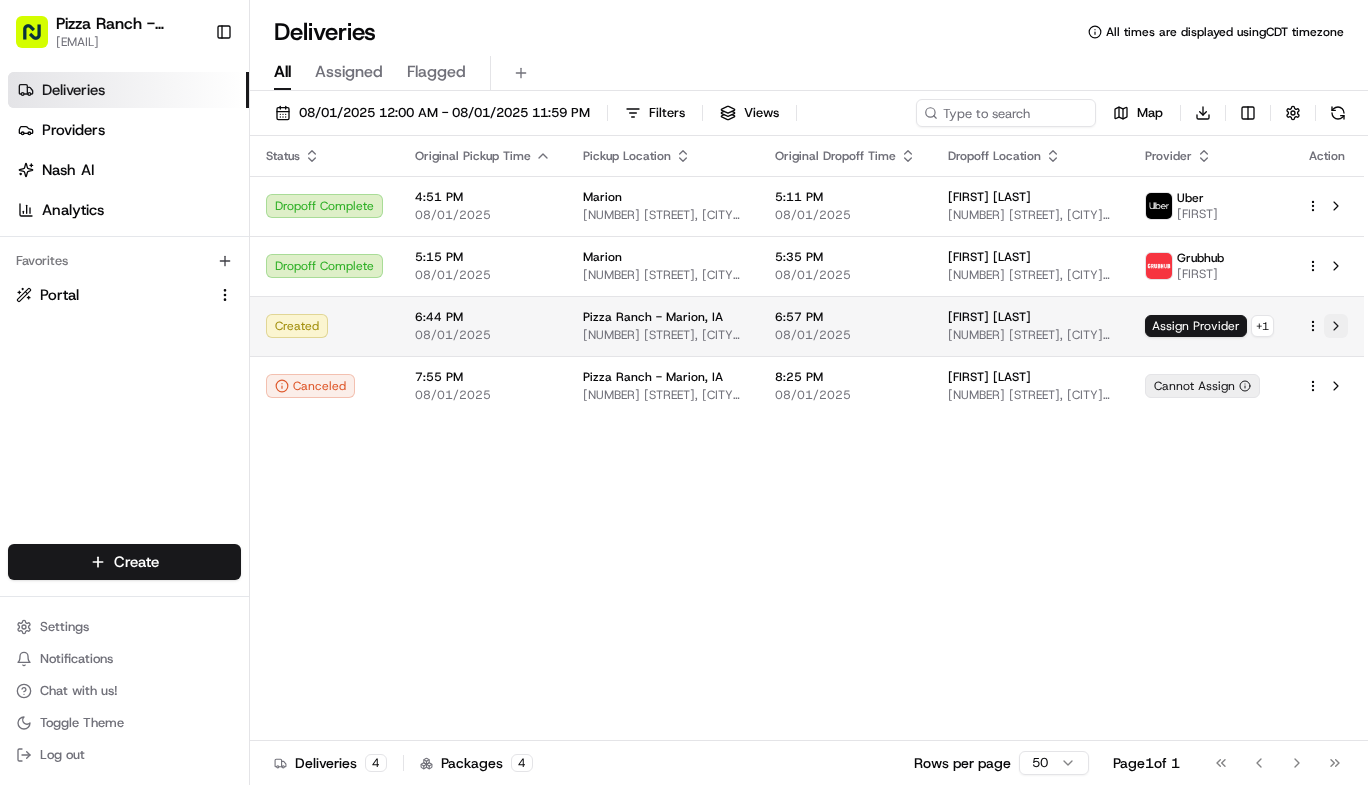 click at bounding box center [1336, 326] 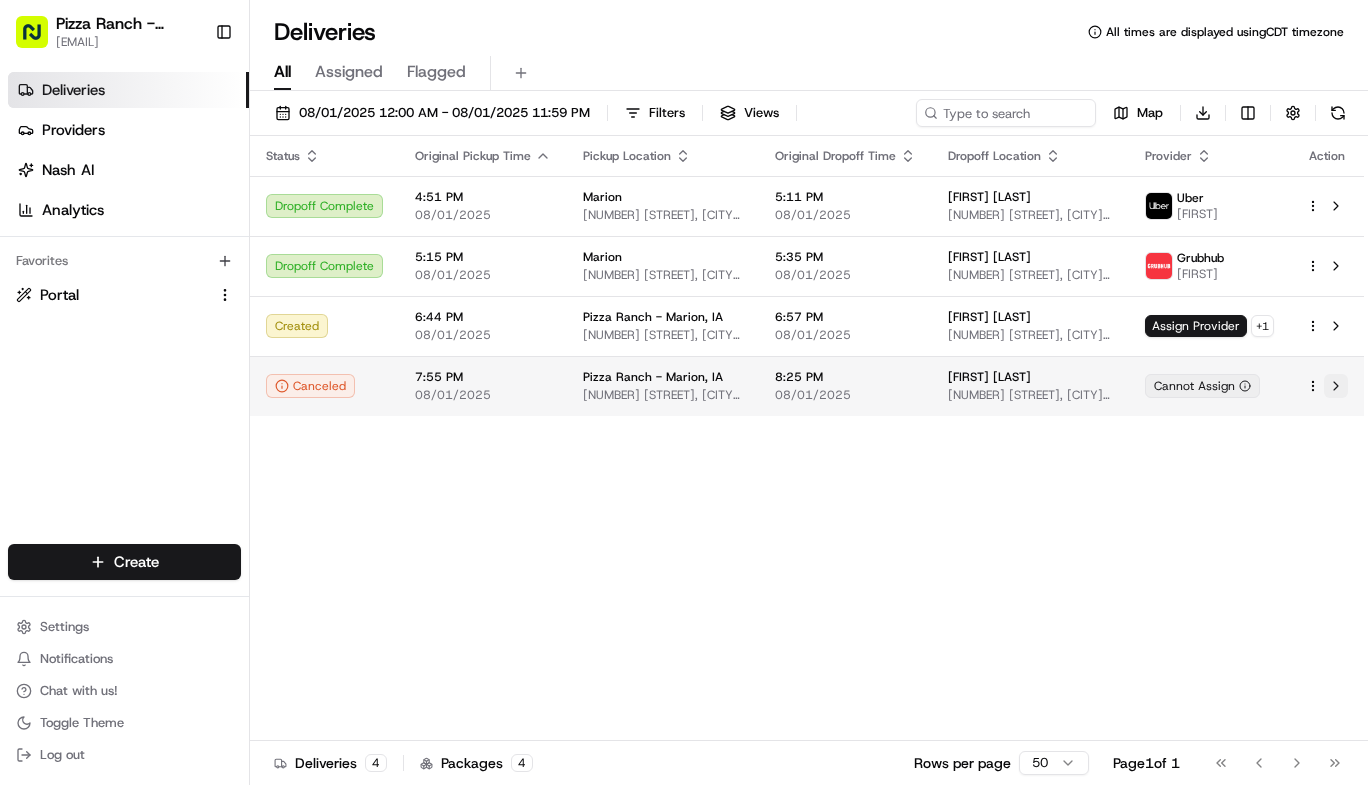 click at bounding box center (1336, 386) 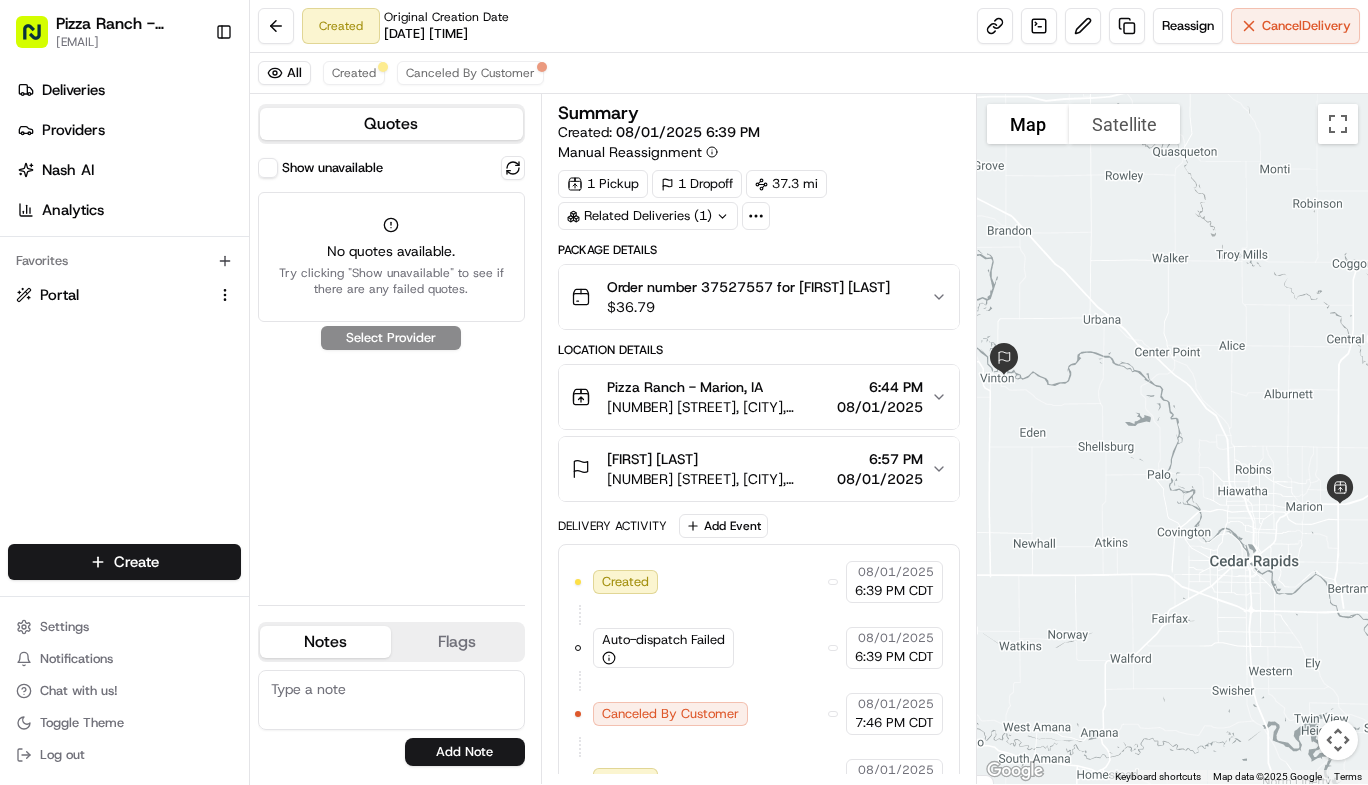 scroll, scrollTop: 0, scrollLeft: 0, axis: both 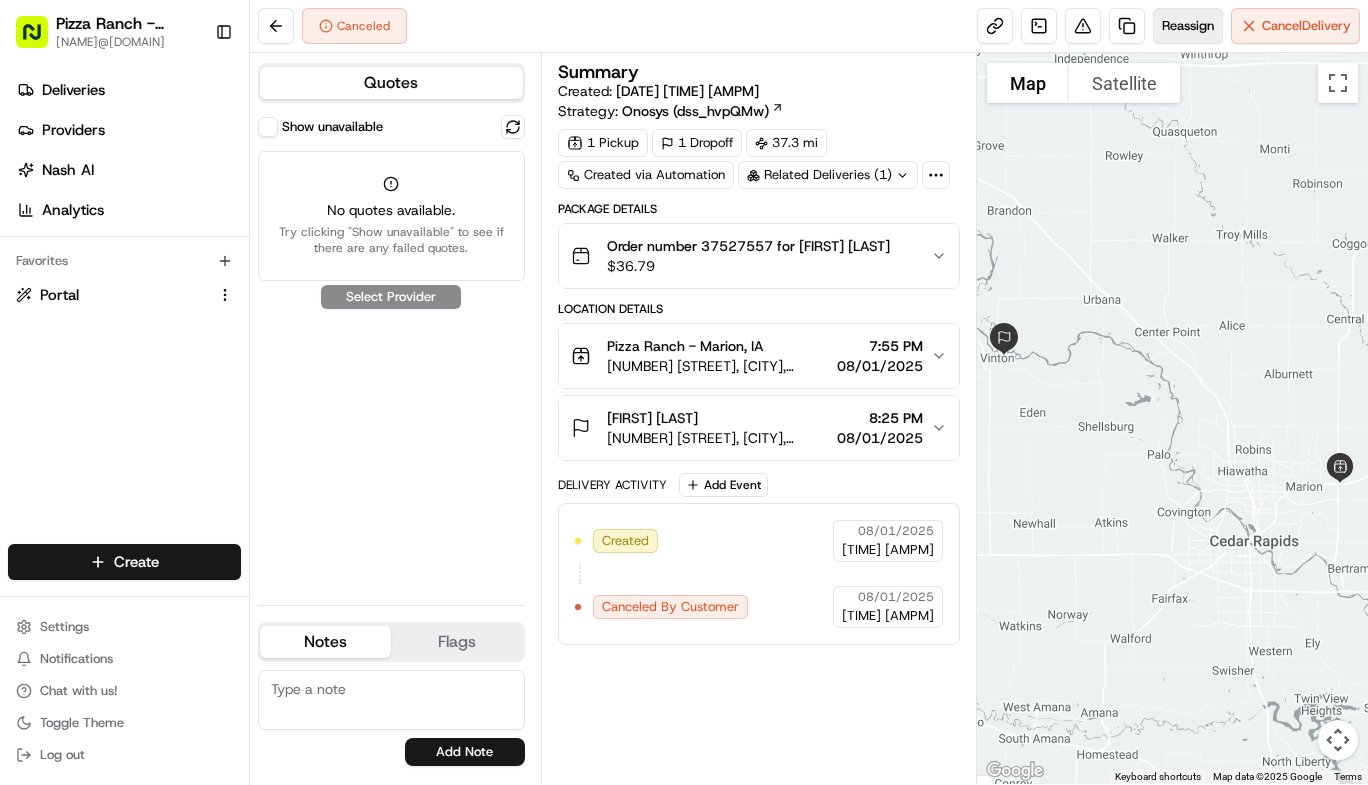 click on "Reassign" at bounding box center [1188, 26] 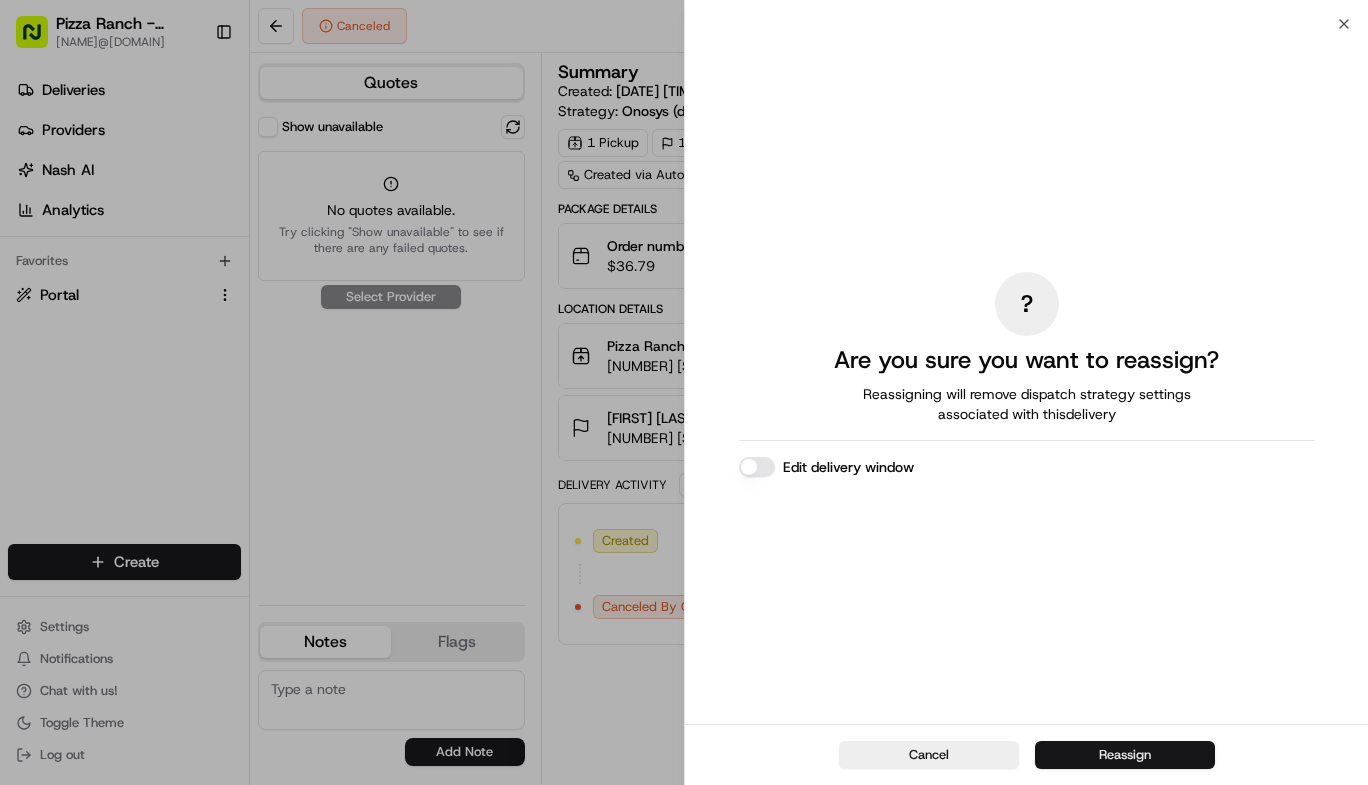 click on "Reassign" at bounding box center (1125, 755) 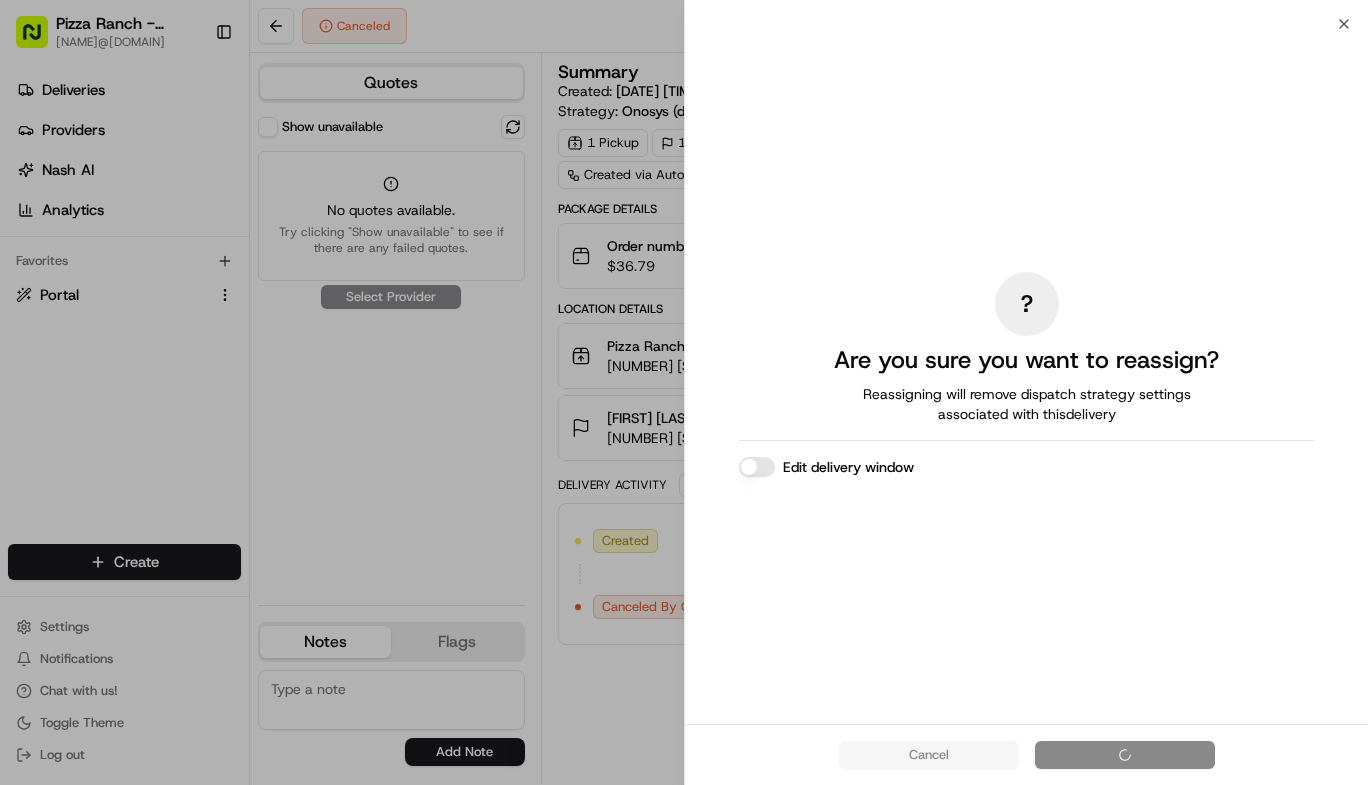click on "Cancel" at bounding box center [1026, 754] 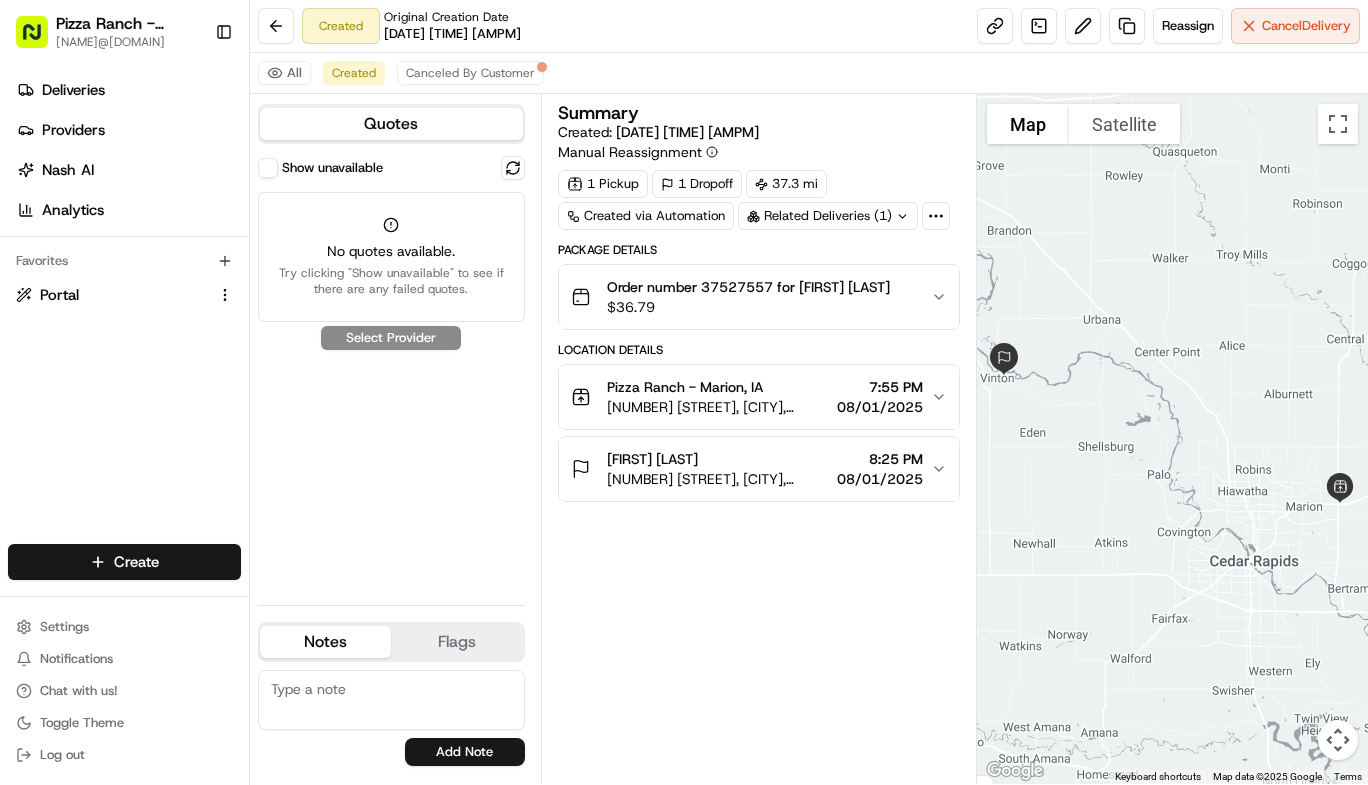 click on "Show unavailable" at bounding box center [268, 168] 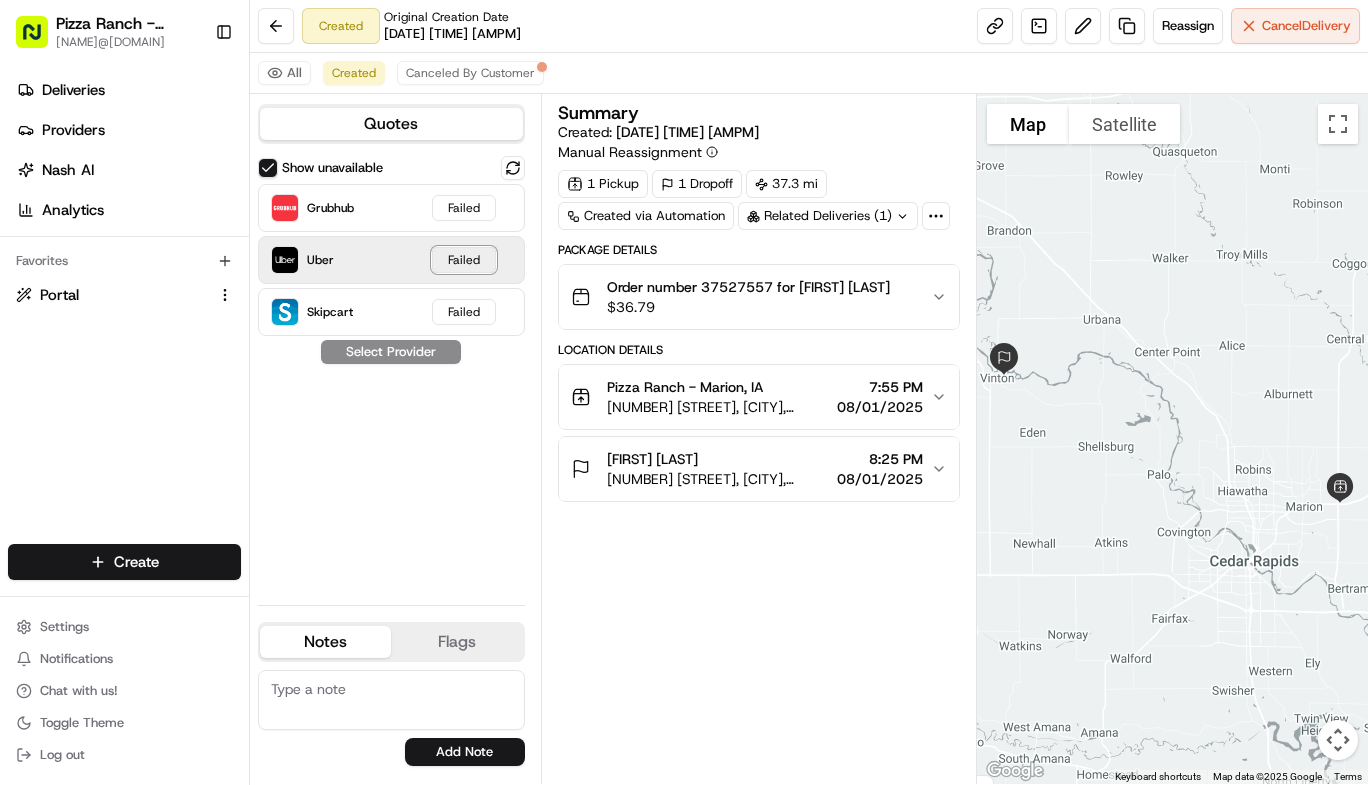 click on "Failed" at bounding box center (464, 260) 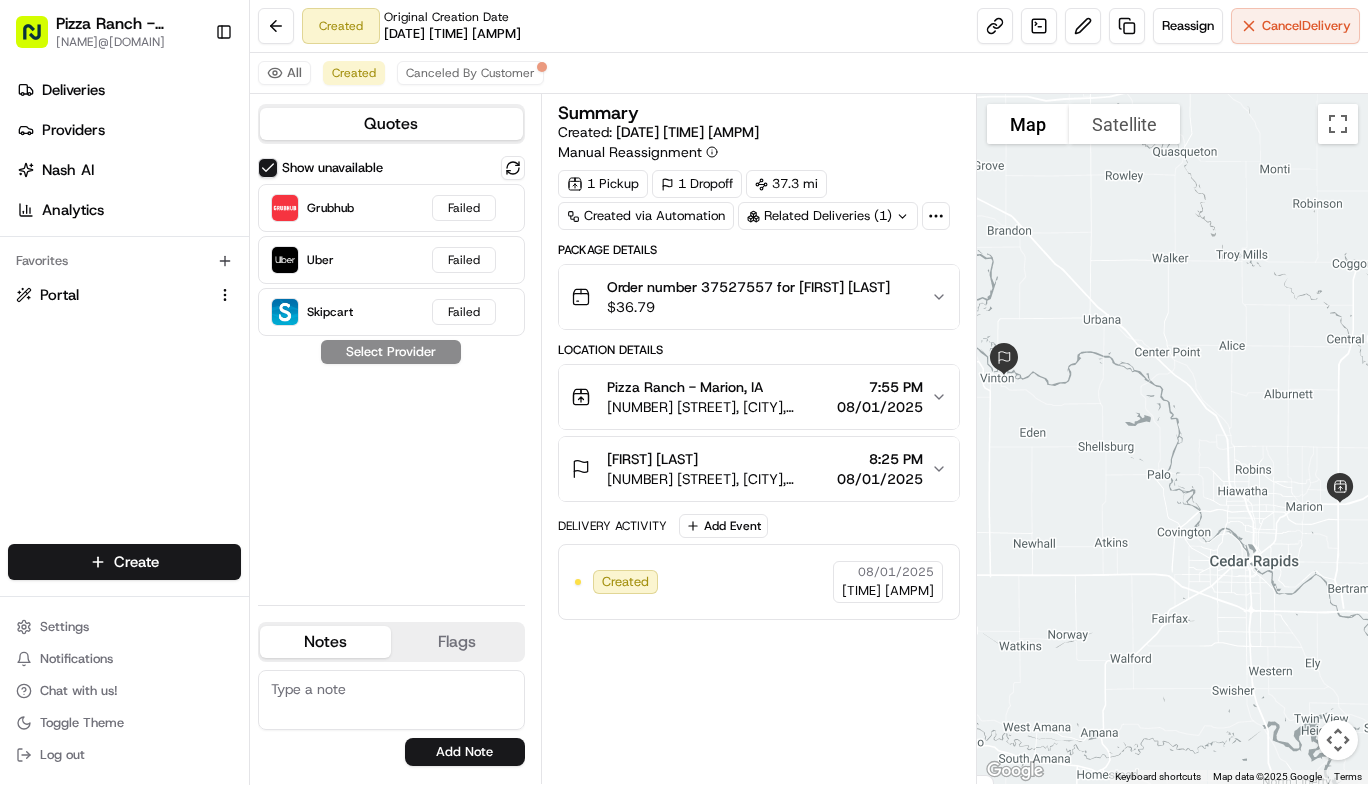 click on "[NUMBER] [STREET], [CITY], [STATE] [POSTAL_CODE], [COUNTRY]" at bounding box center (718, 479) 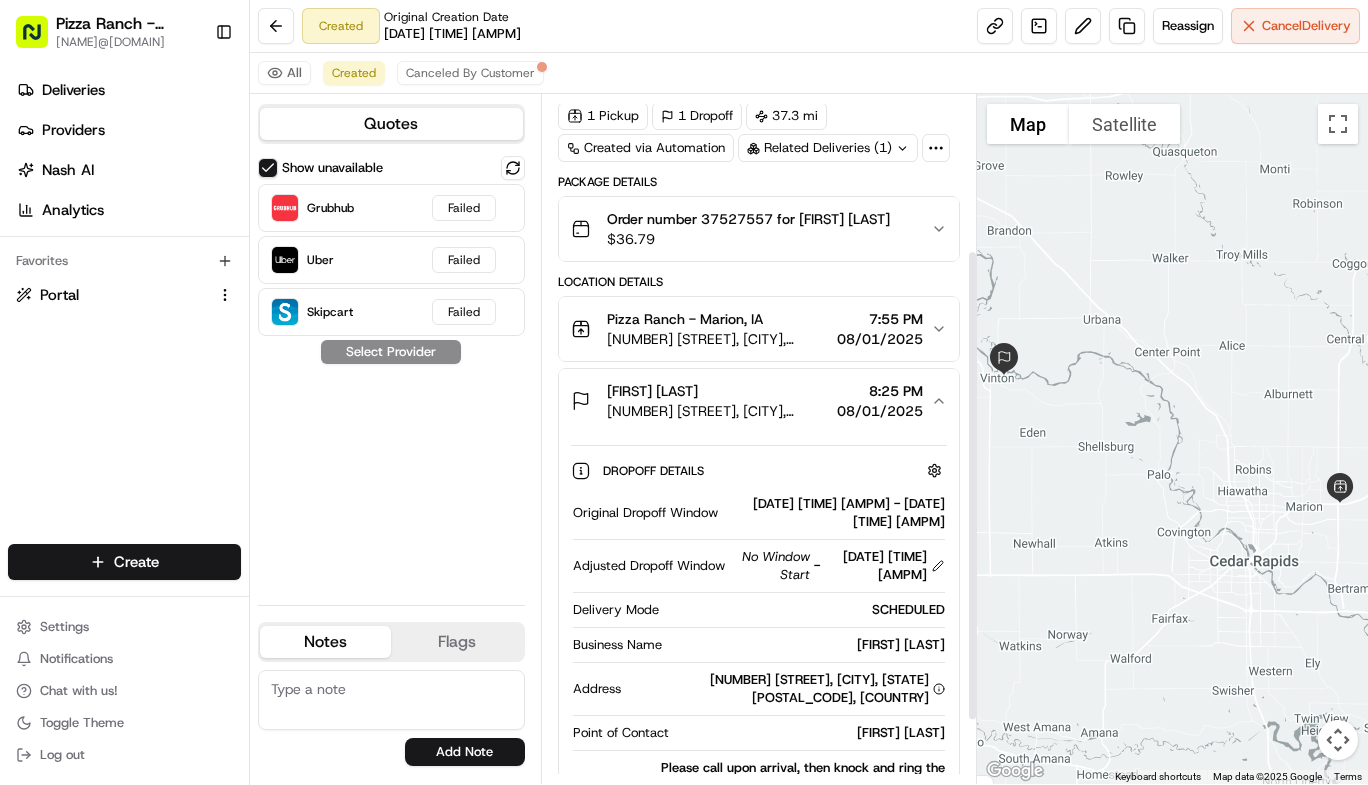scroll, scrollTop: 230, scrollLeft: 0, axis: vertical 